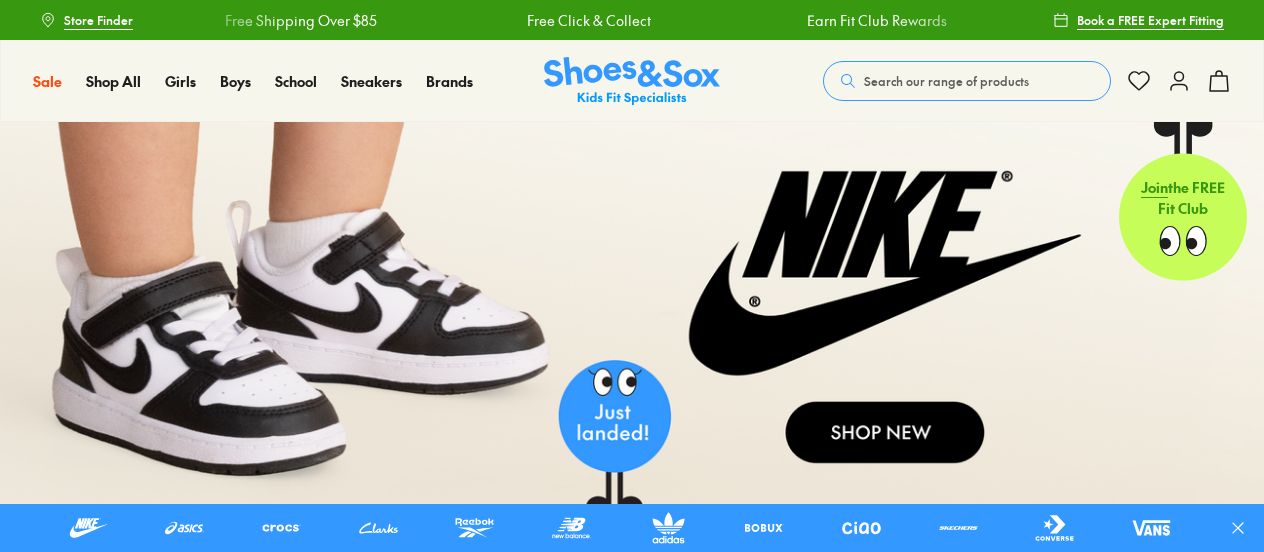 scroll, scrollTop: 0, scrollLeft: 0, axis: both 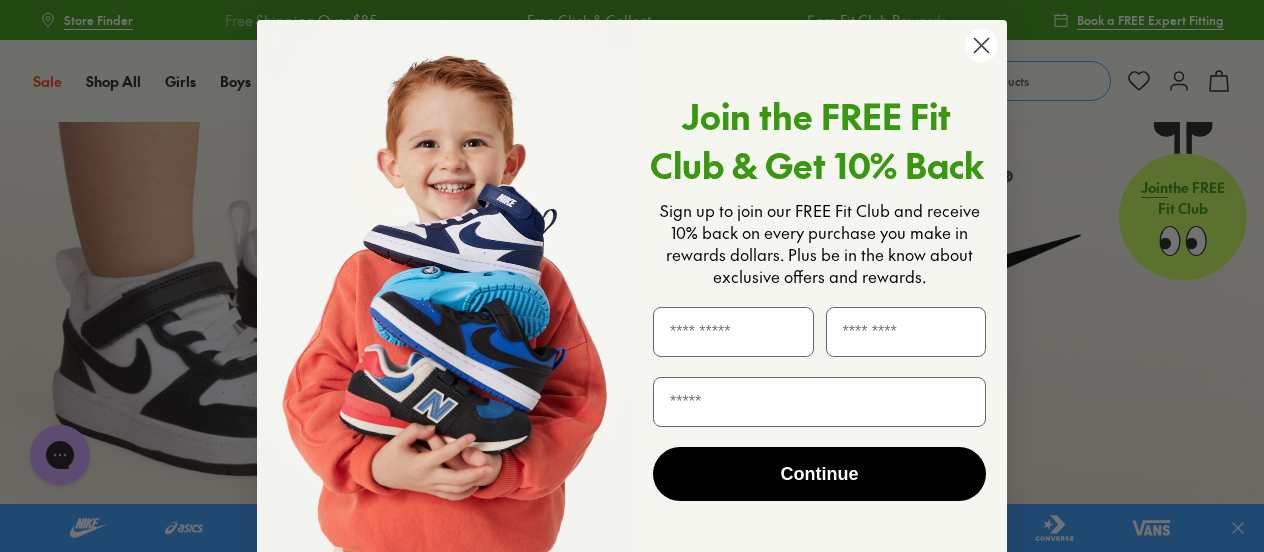 click 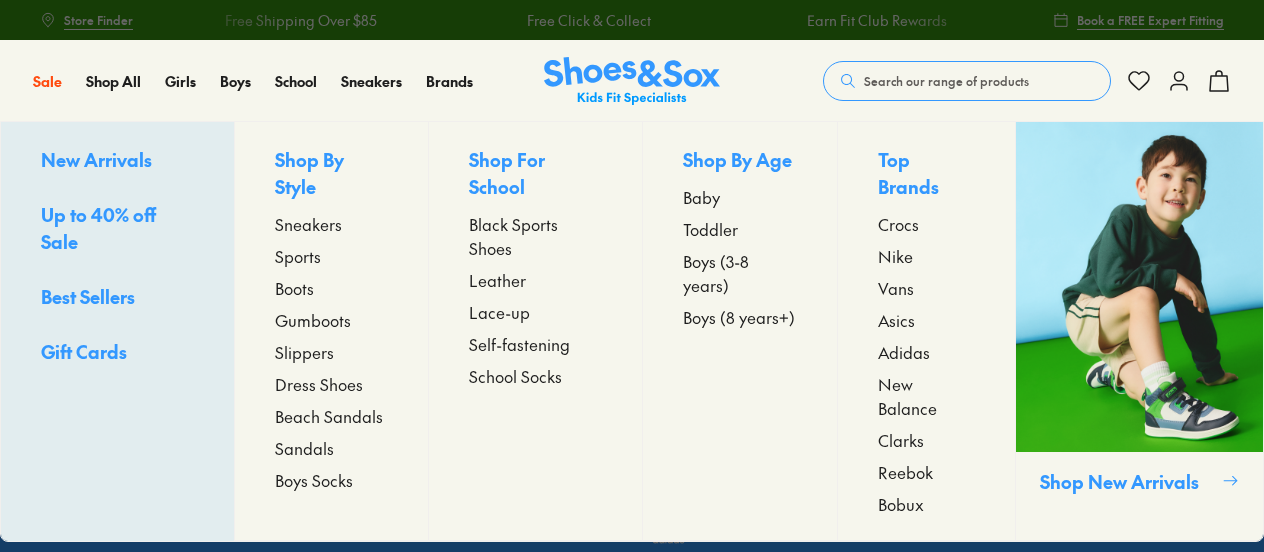 click on "Boys (3-8 years)" at bounding box center [740, 273] 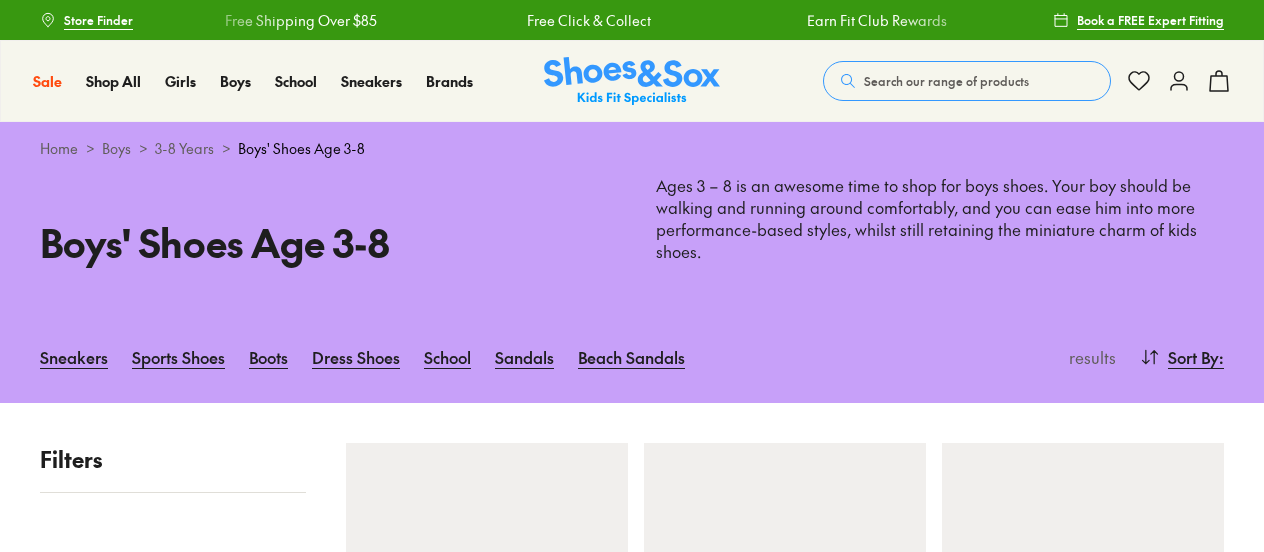 scroll, scrollTop: 0, scrollLeft: 0, axis: both 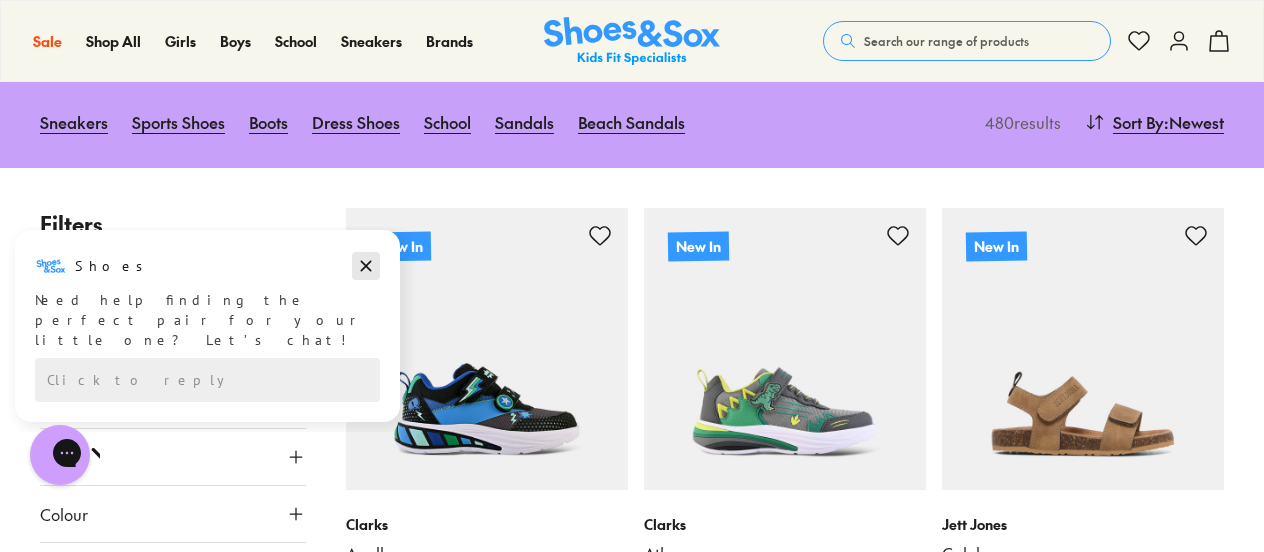 click 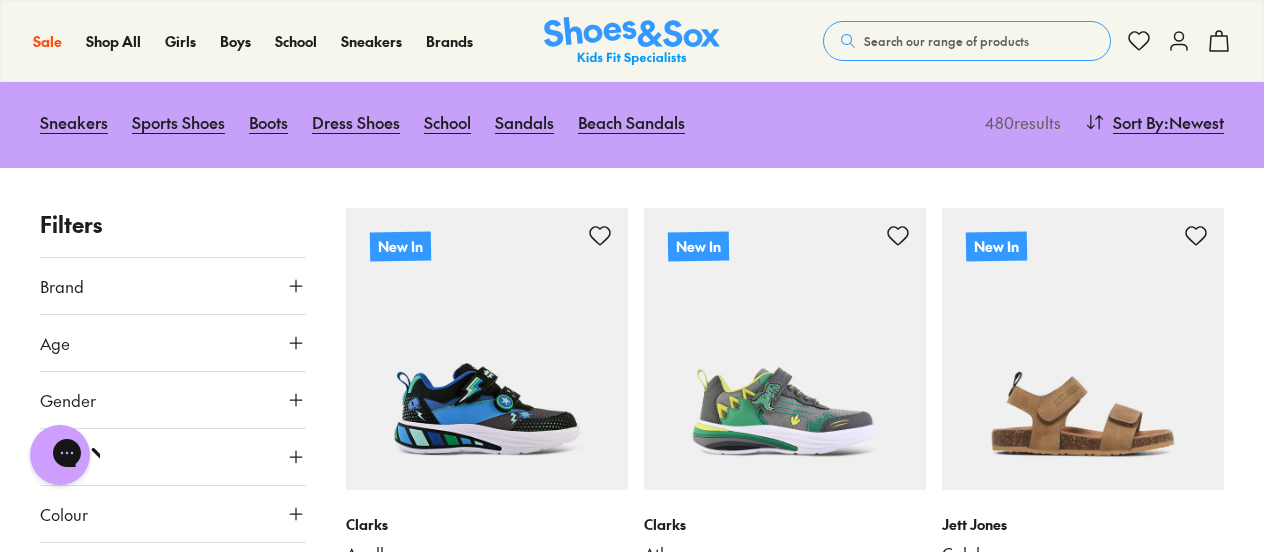 click 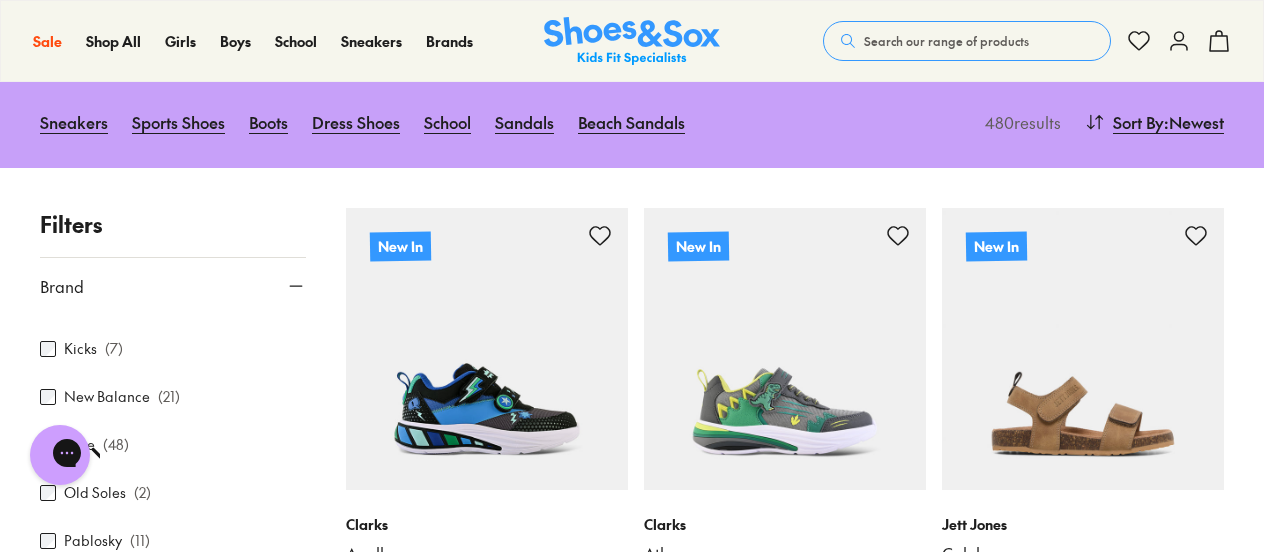 scroll, scrollTop: 607, scrollLeft: 0, axis: vertical 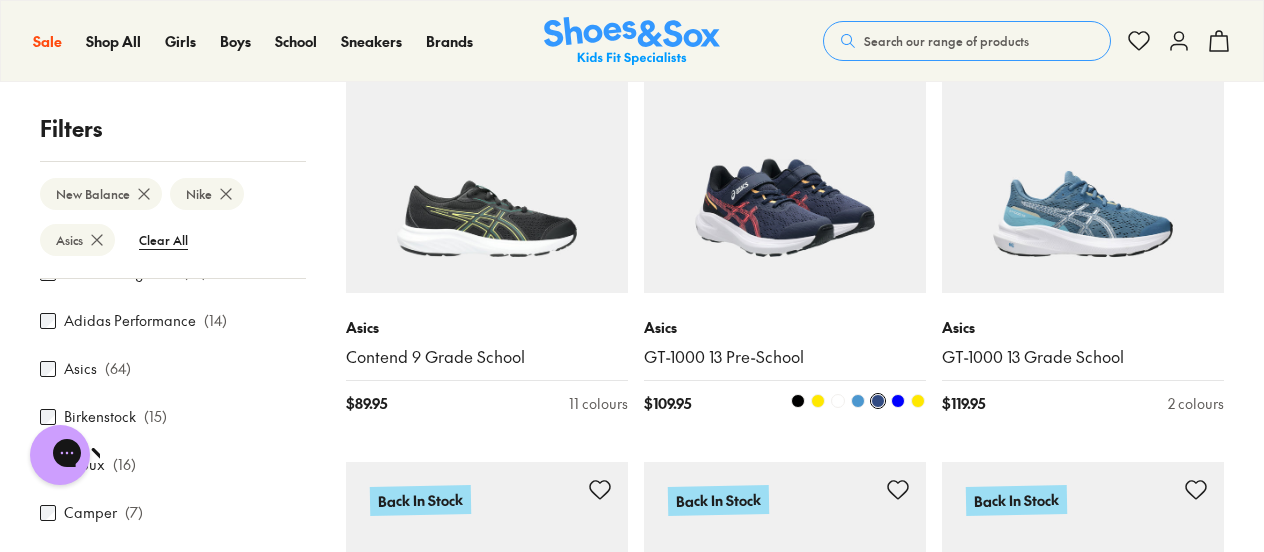 click at bounding box center [785, 152] 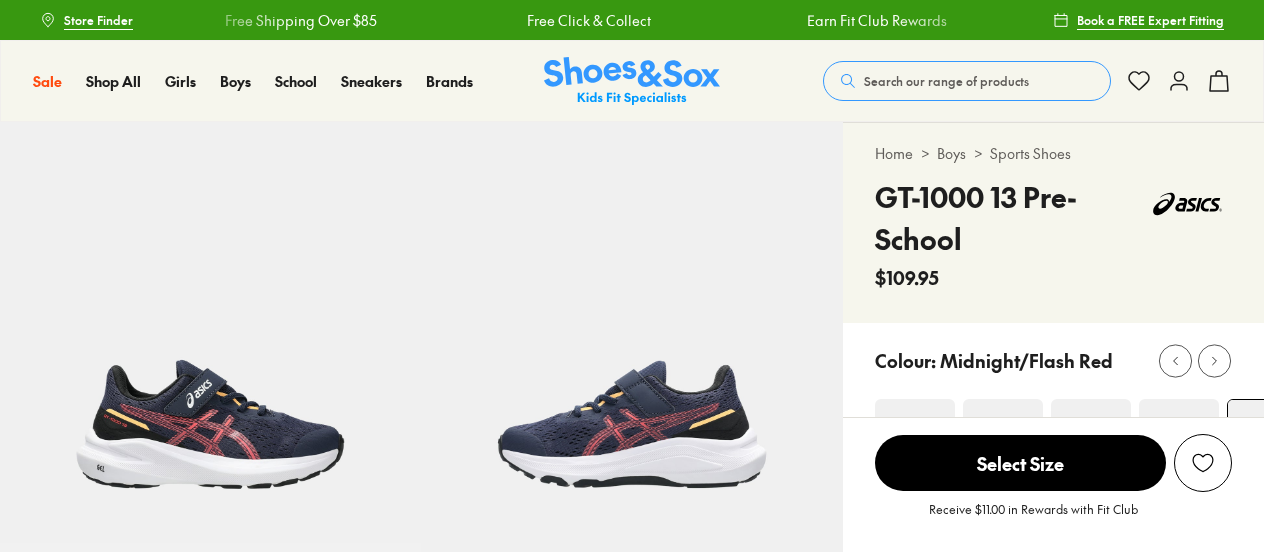 scroll, scrollTop: 0, scrollLeft: 0, axis: both 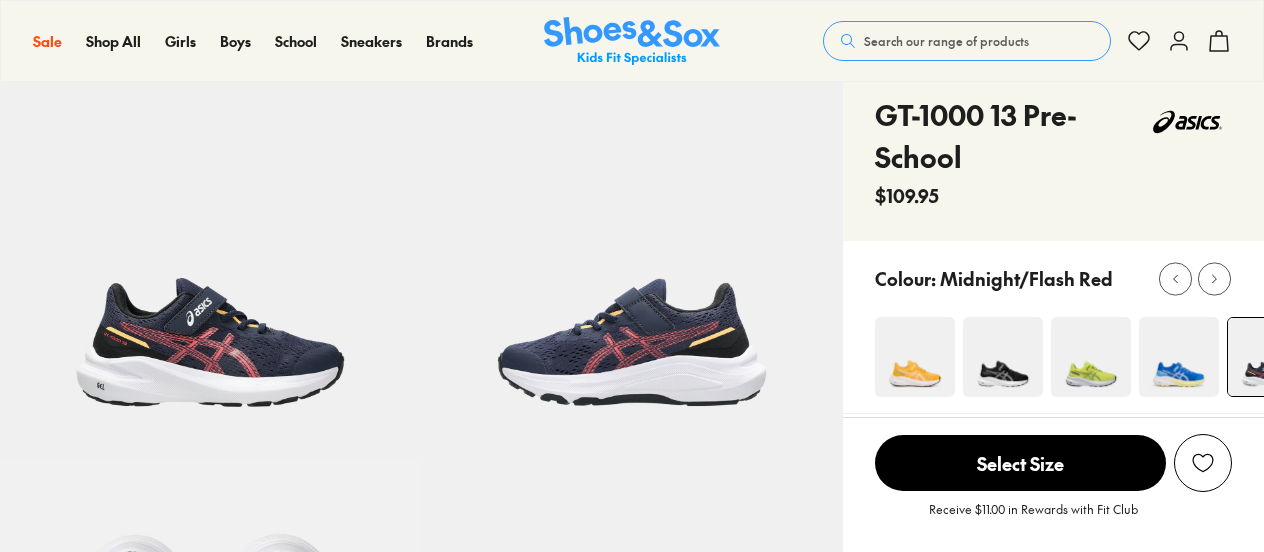 select on "*" 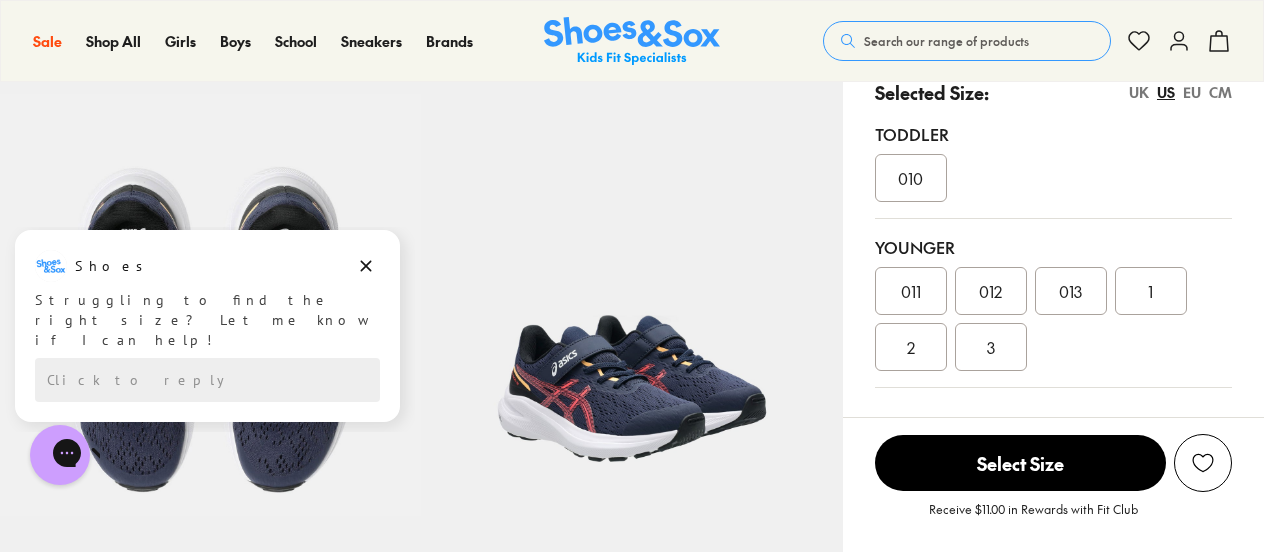 scroll, scrollTop: 451, scrollLeft: 0, axis: vertical 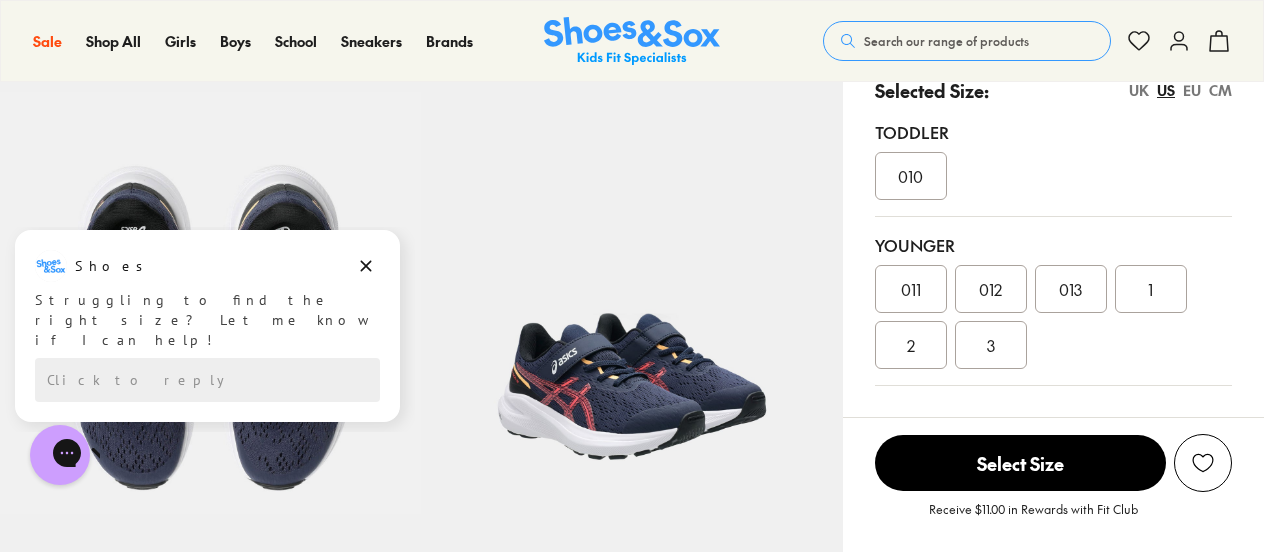 click on "2" at bounding box center [911, 345] 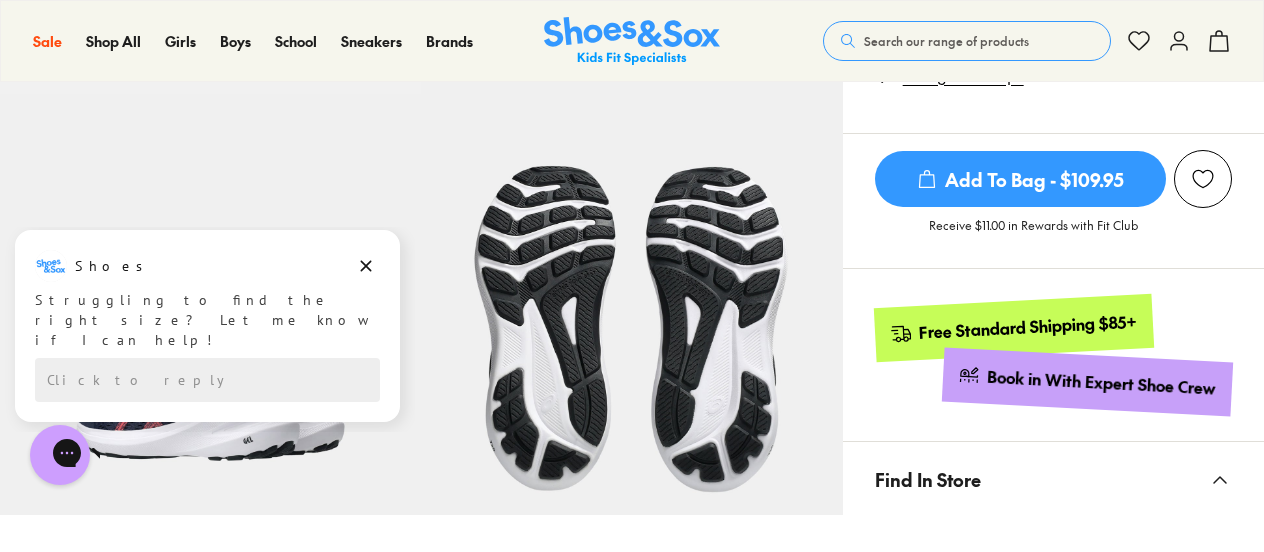 scroll, scrollTop: 847, scrollLeft: 0, axis: vertical 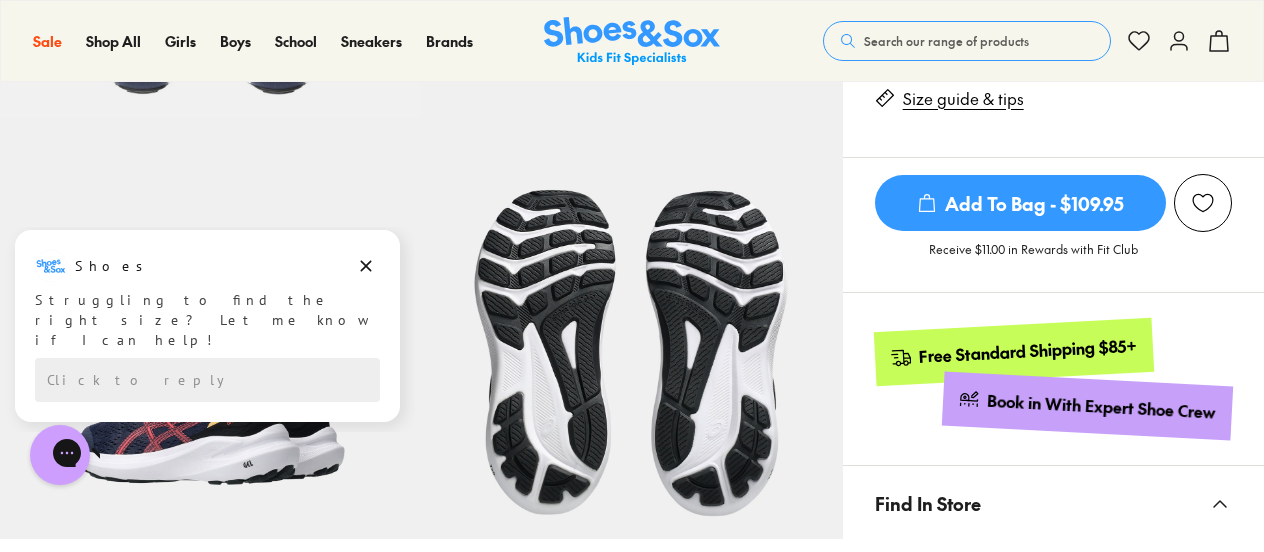 click on "Add To Bag - $109.95" at bounding box center [1020, 203] 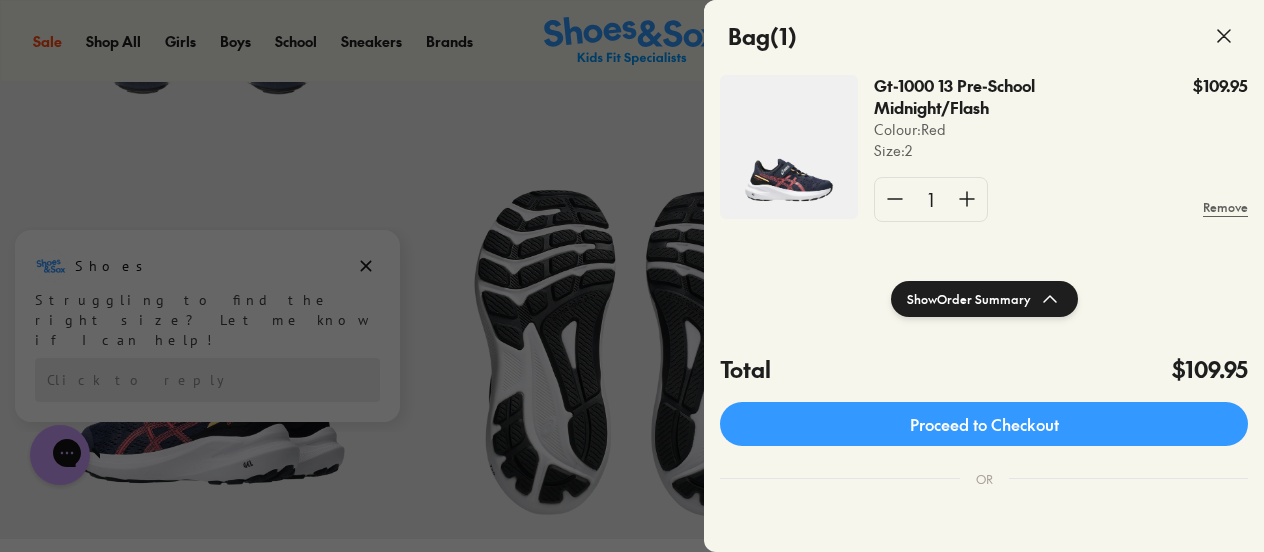 scroll, scrollTop: 137, scrollLeft: 0, axis: vertical 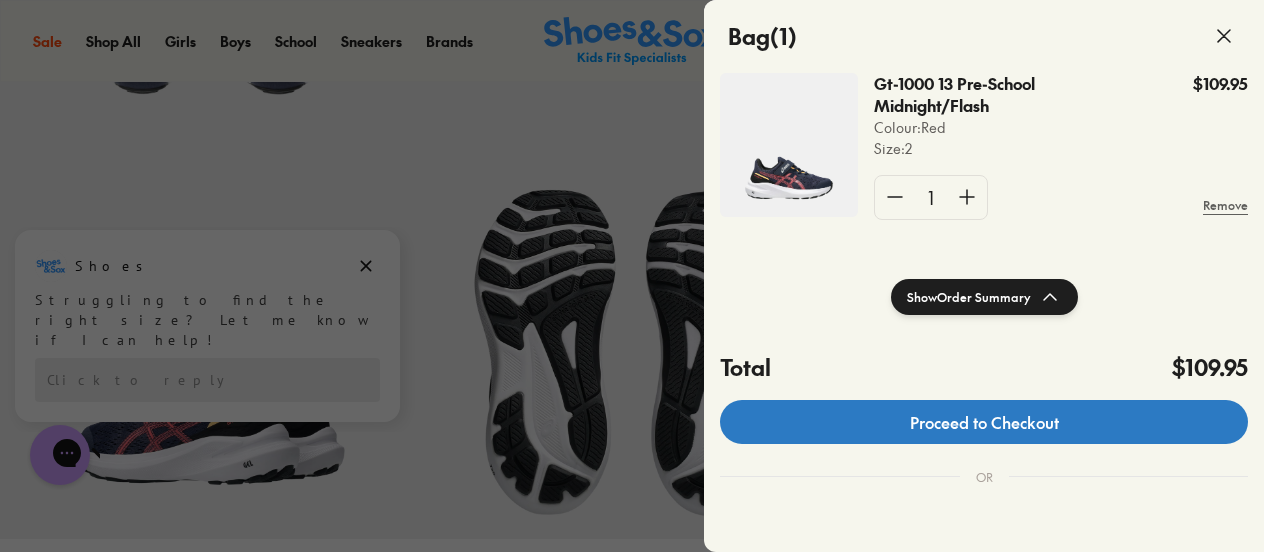 click on "Proceed to Checkout" 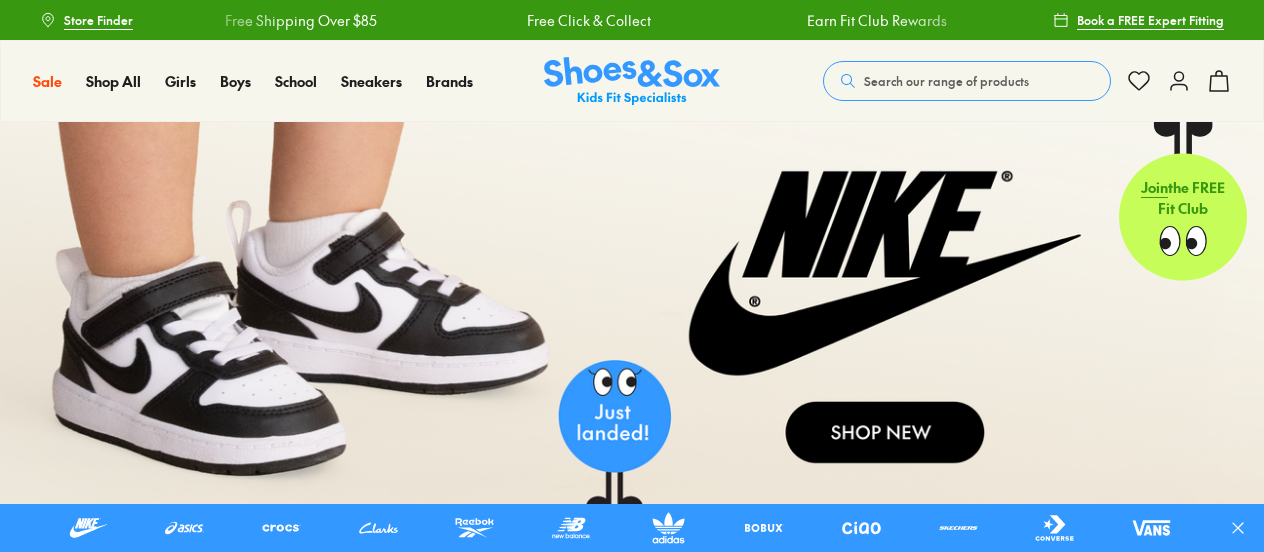 scroll, scrollTop: 0, scrollLeft: 0, axis: both 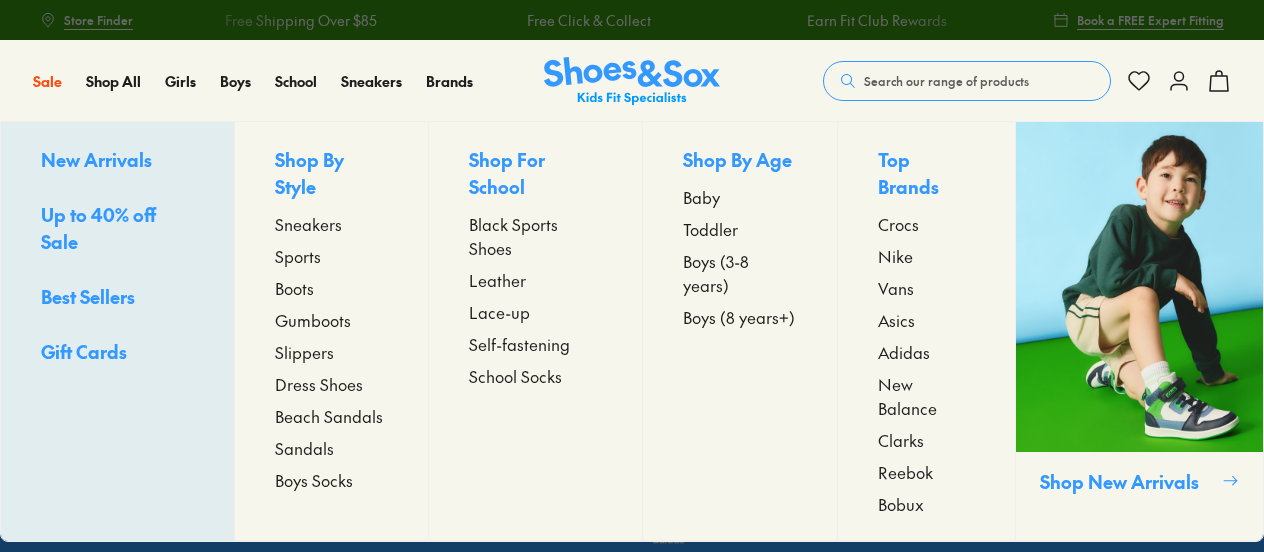 click on "Boys (3-8 years)" at bounding box center (740, 273) 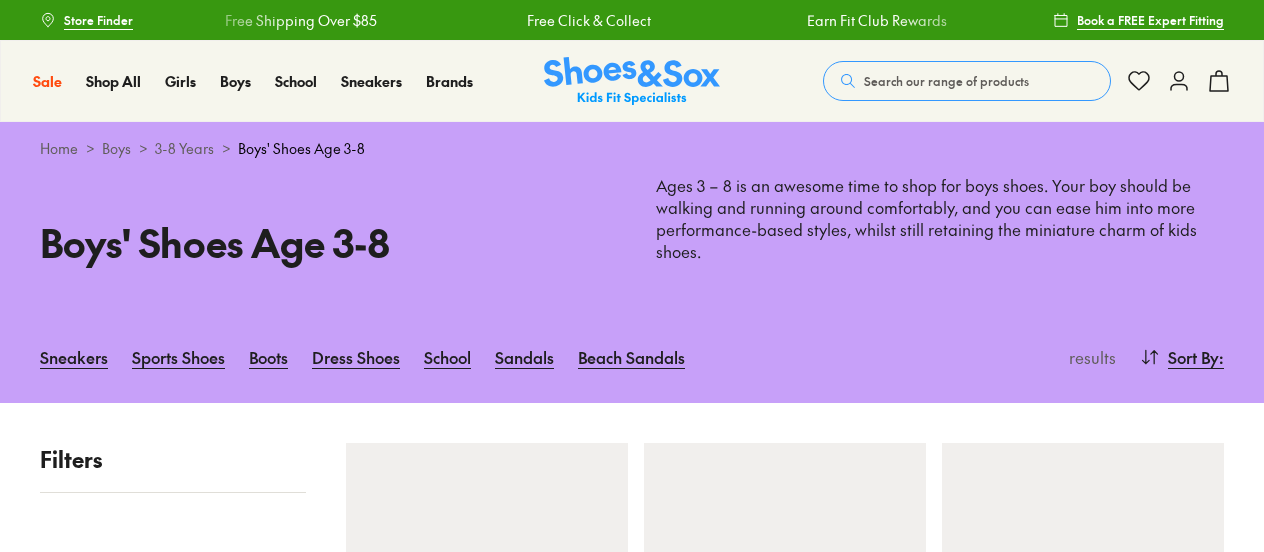 scroll, scrollTop: 0, scrollLeft: 0, axis: both 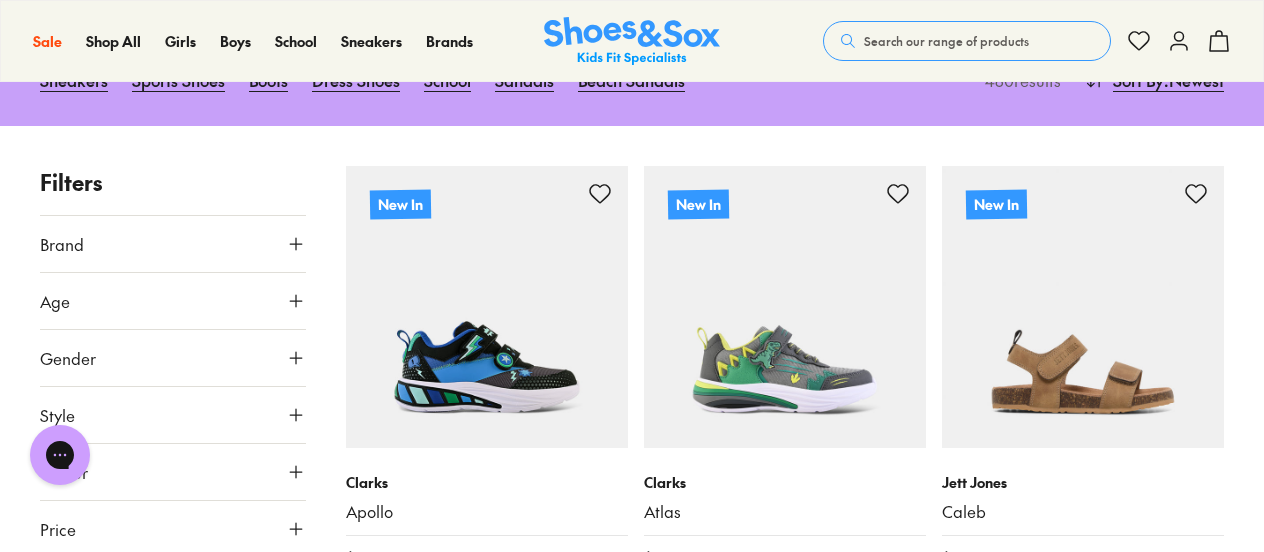 click 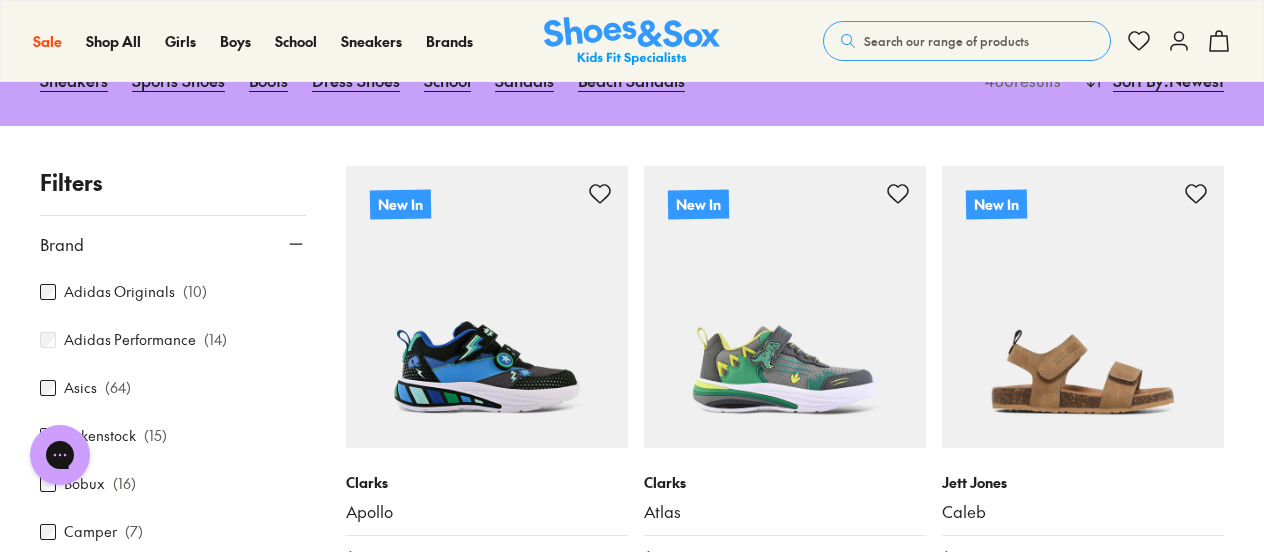 scroll, scrollTop: 302, scrollLeft: 0, axis: vertical 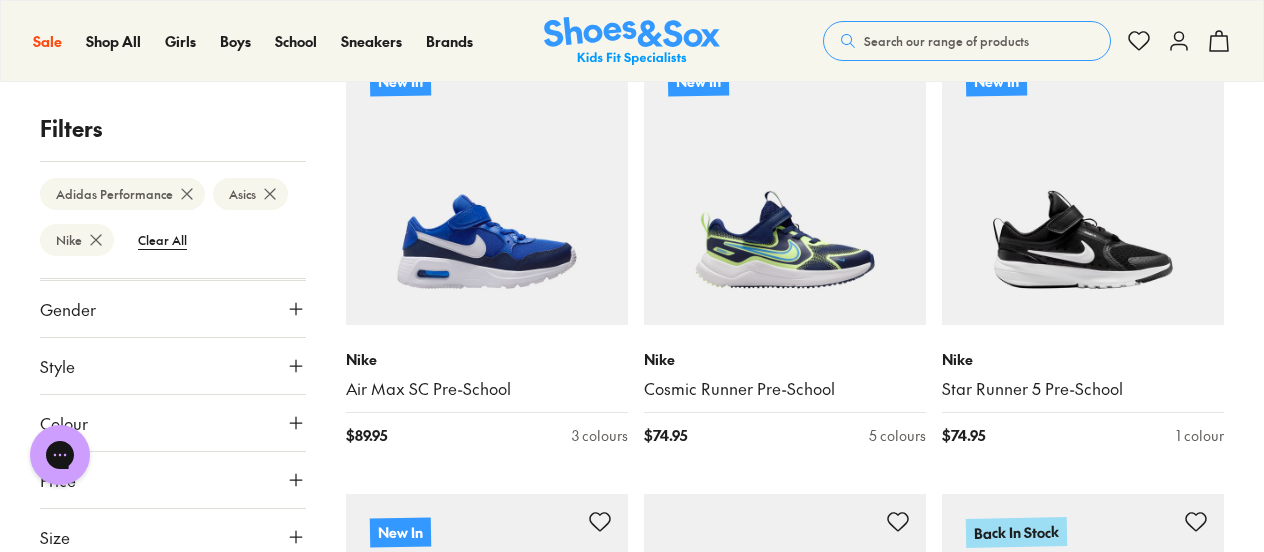 click 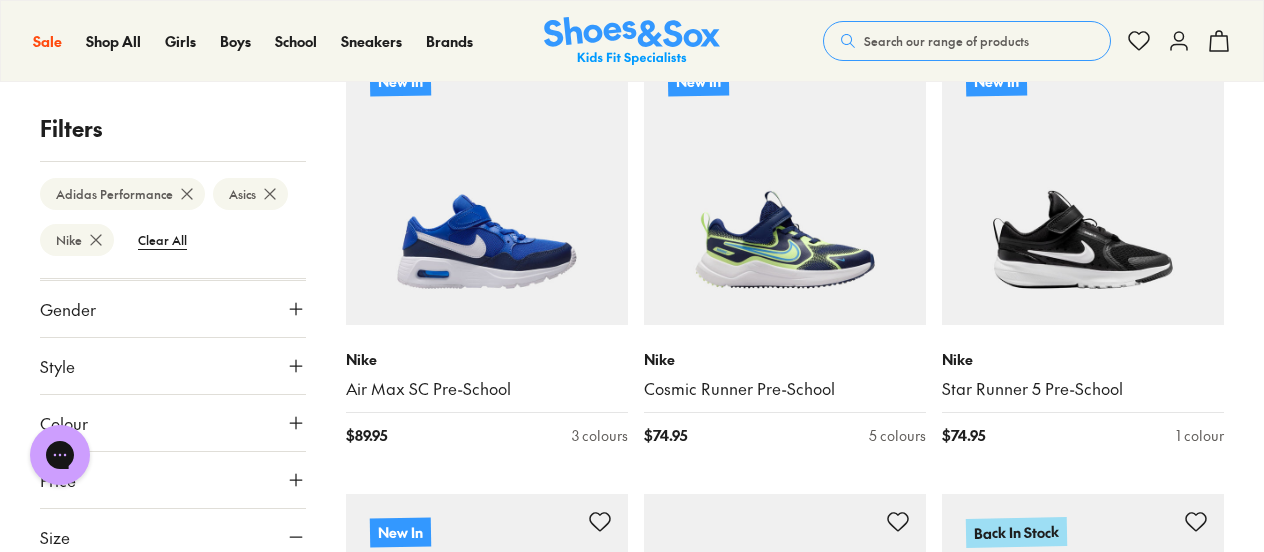 click 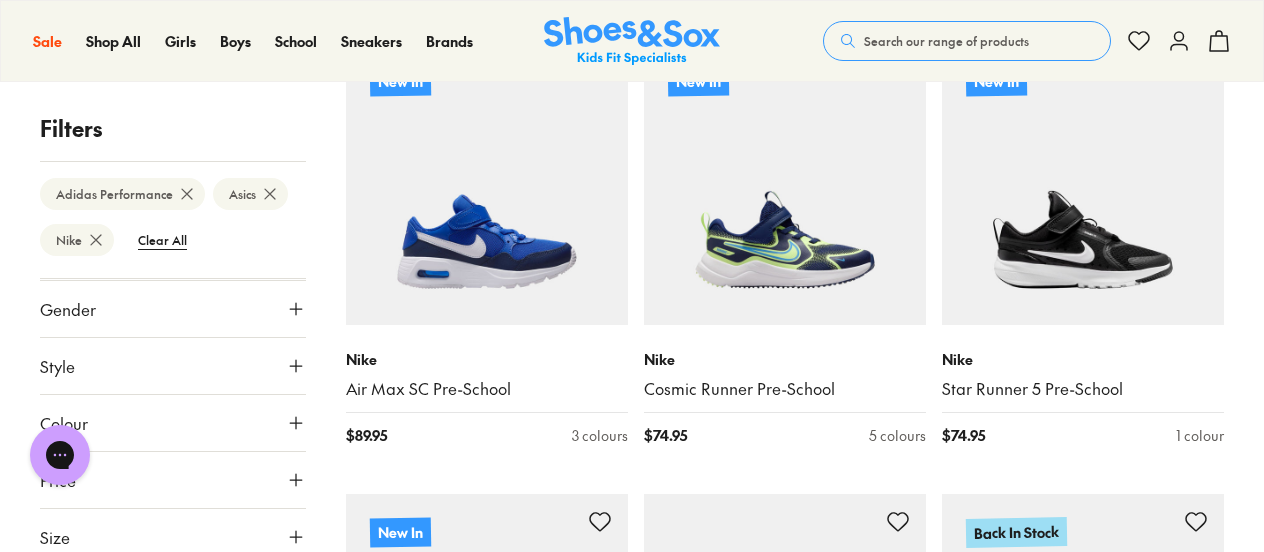click 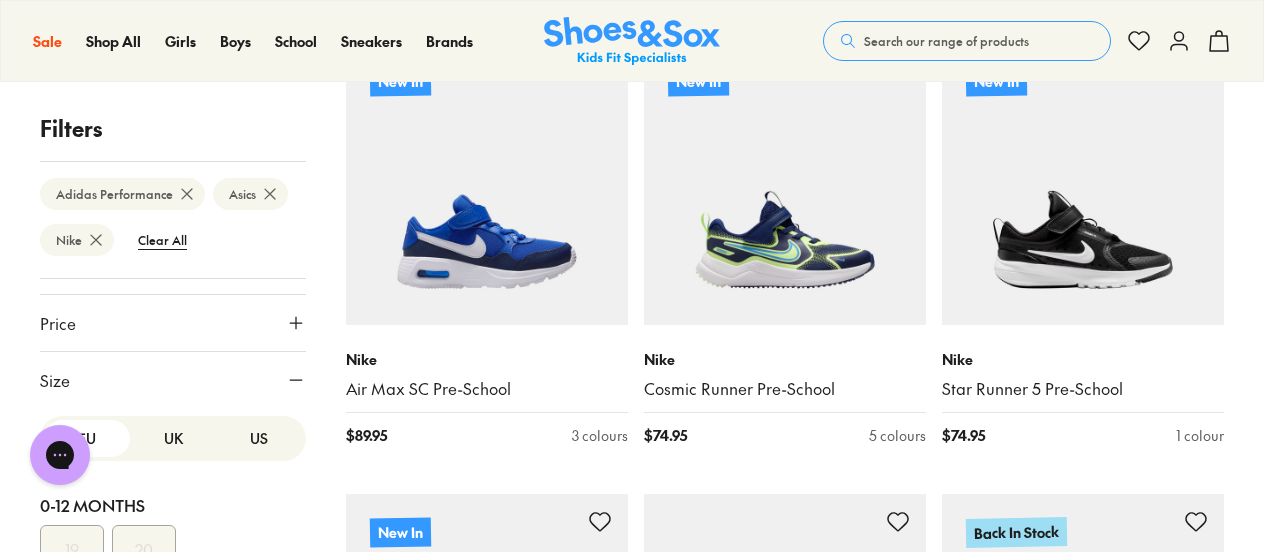 scroll, scrollTop: 654, scrollLeft: 0, axis: vertical 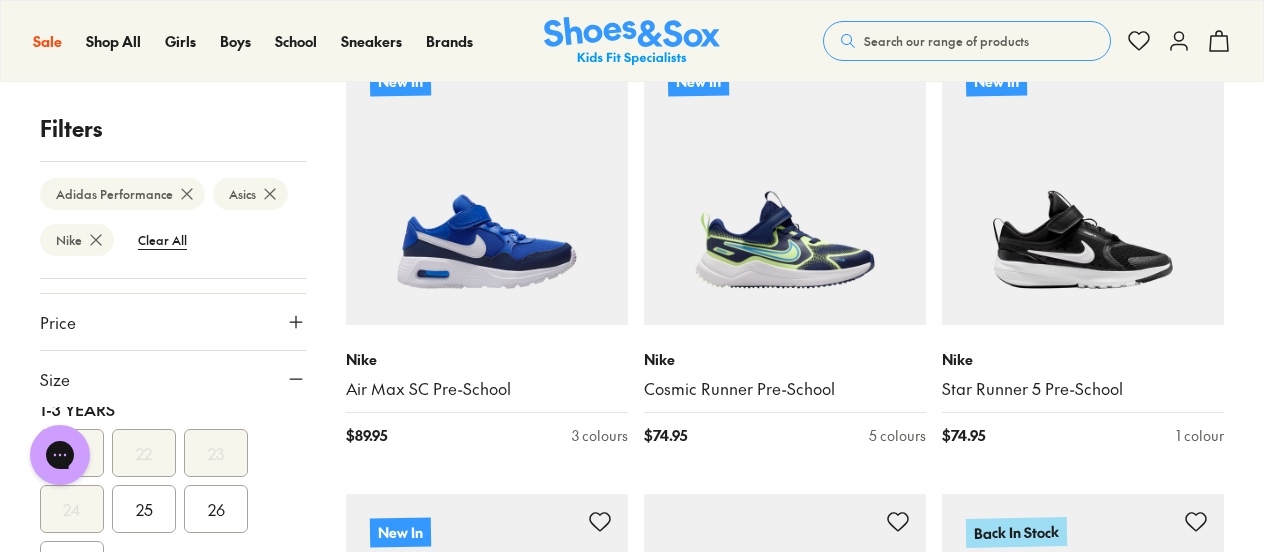 click 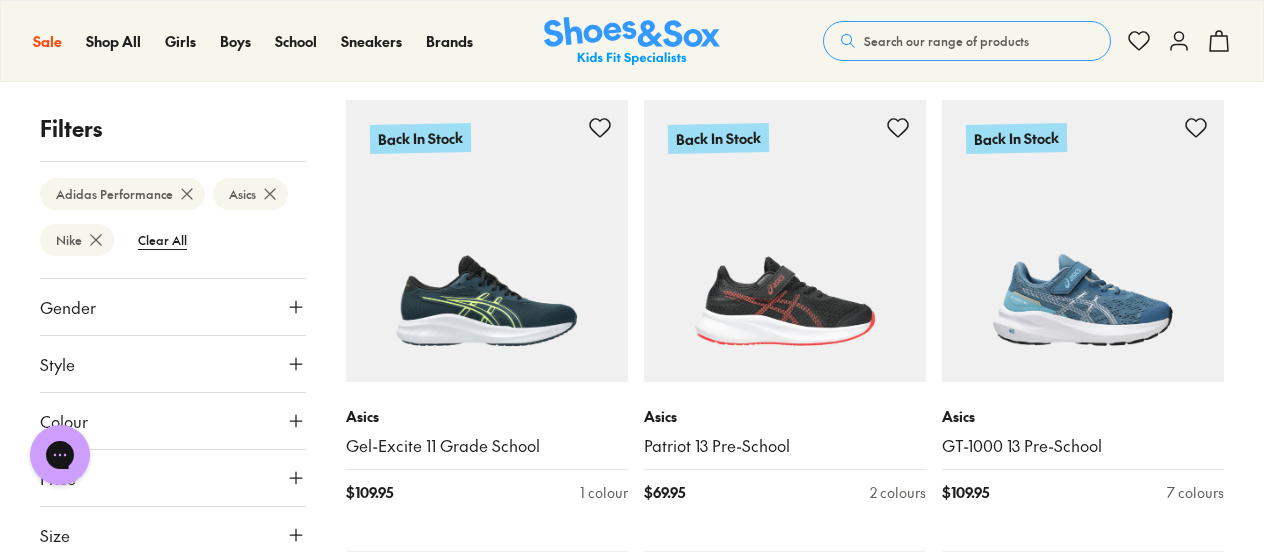 scroll, scrollTop: 3049, scrollLeft: 0, axis: vertical 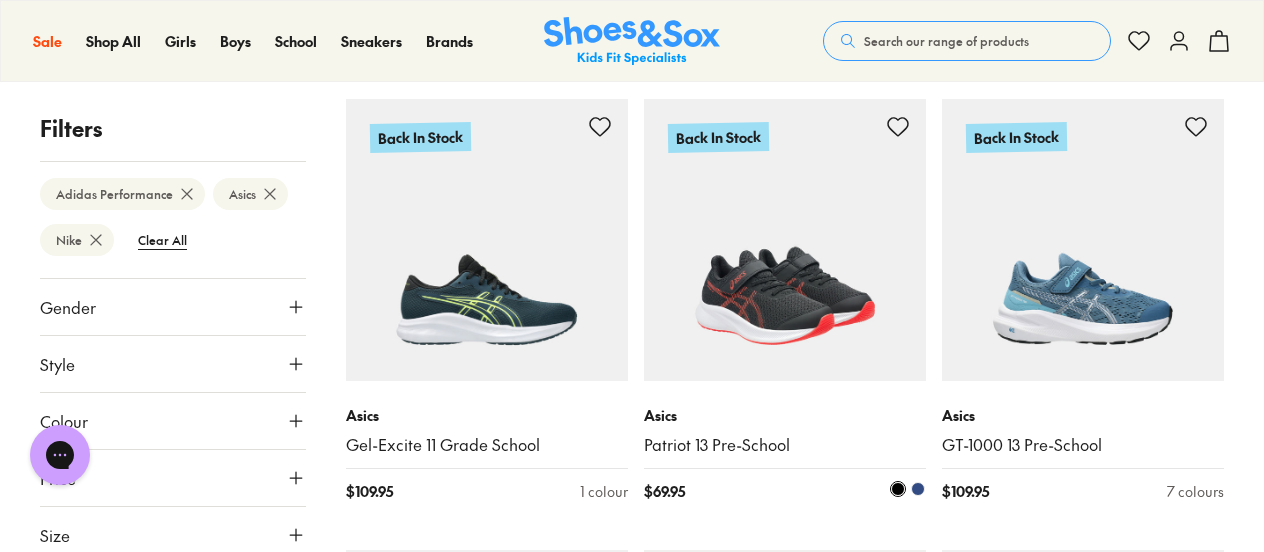 click at bounding box center (785, 240) 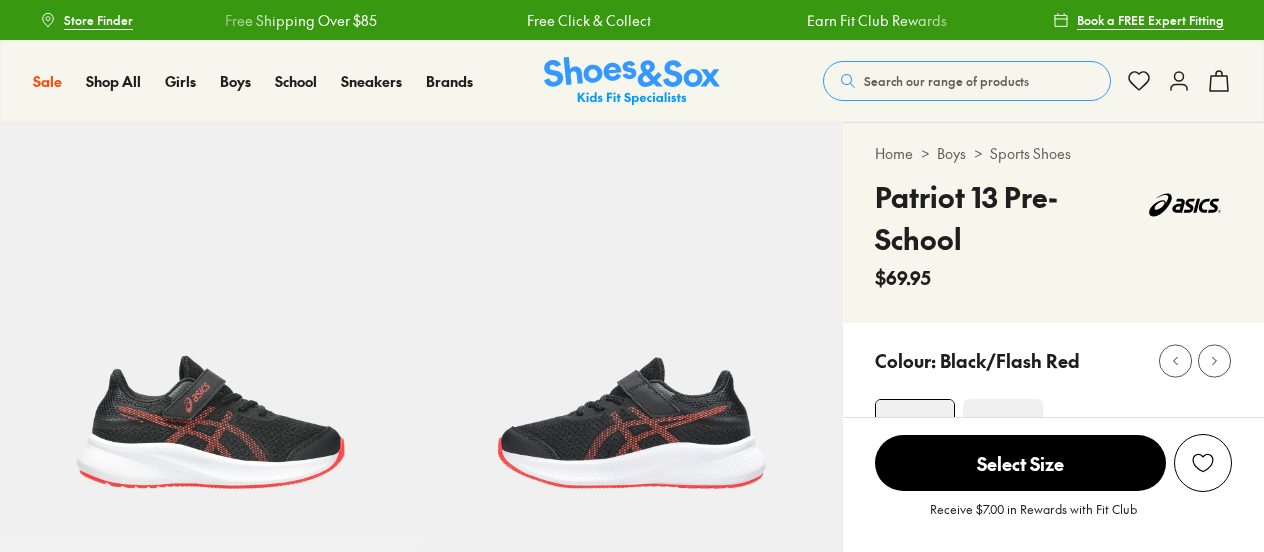 scroll, scrollTop: 0, scrollLeft: 0, axis: both 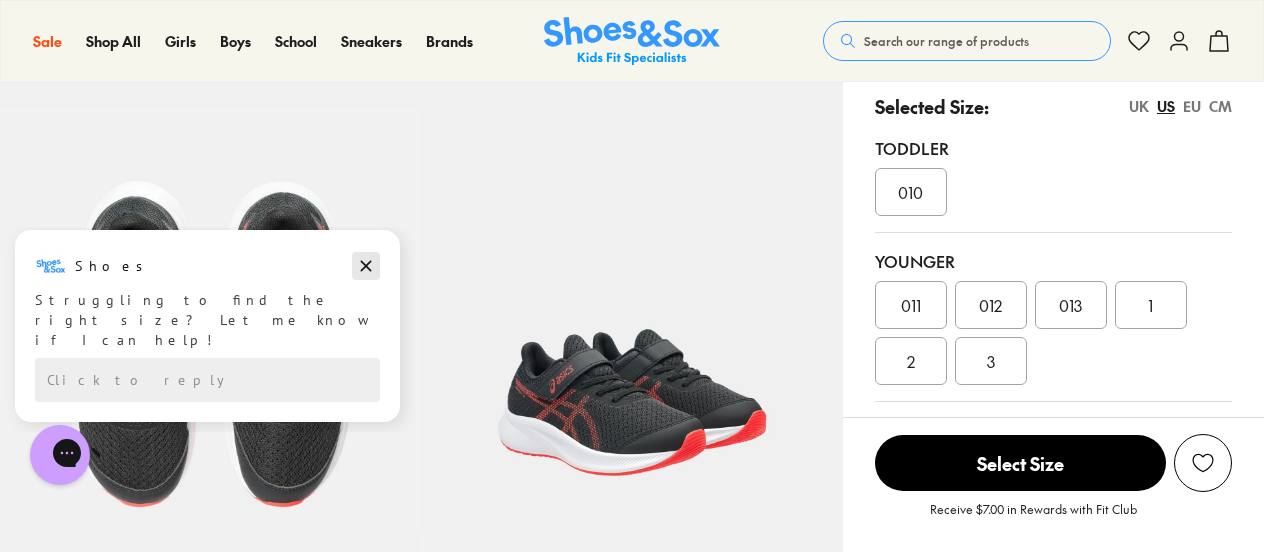 click 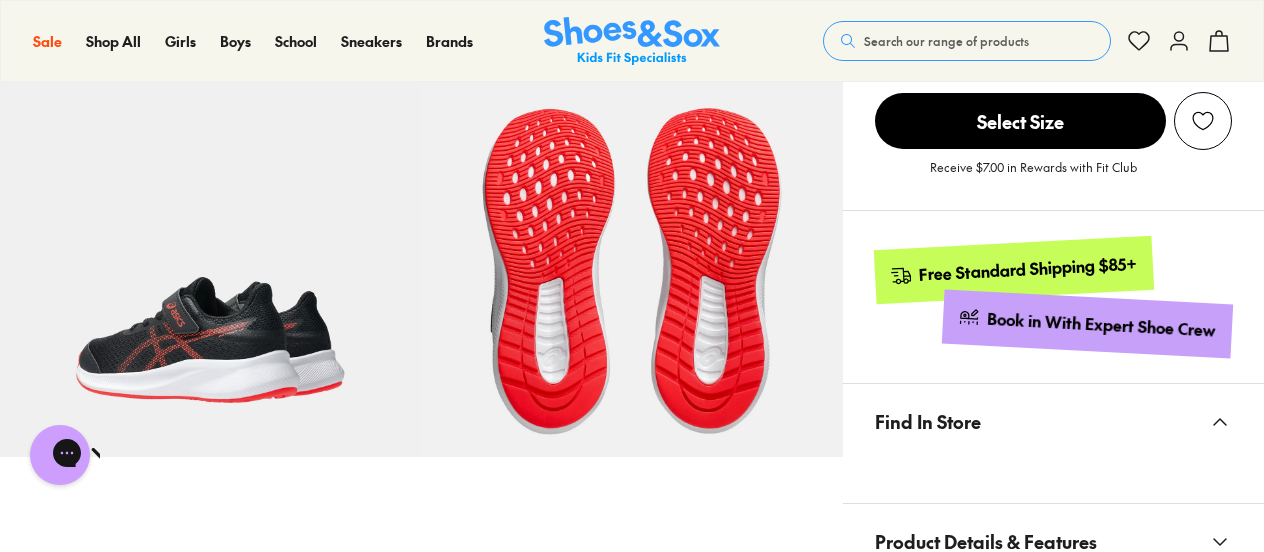 scroll, scrollTop: 930, scrollLeft: 0, axis: vertical 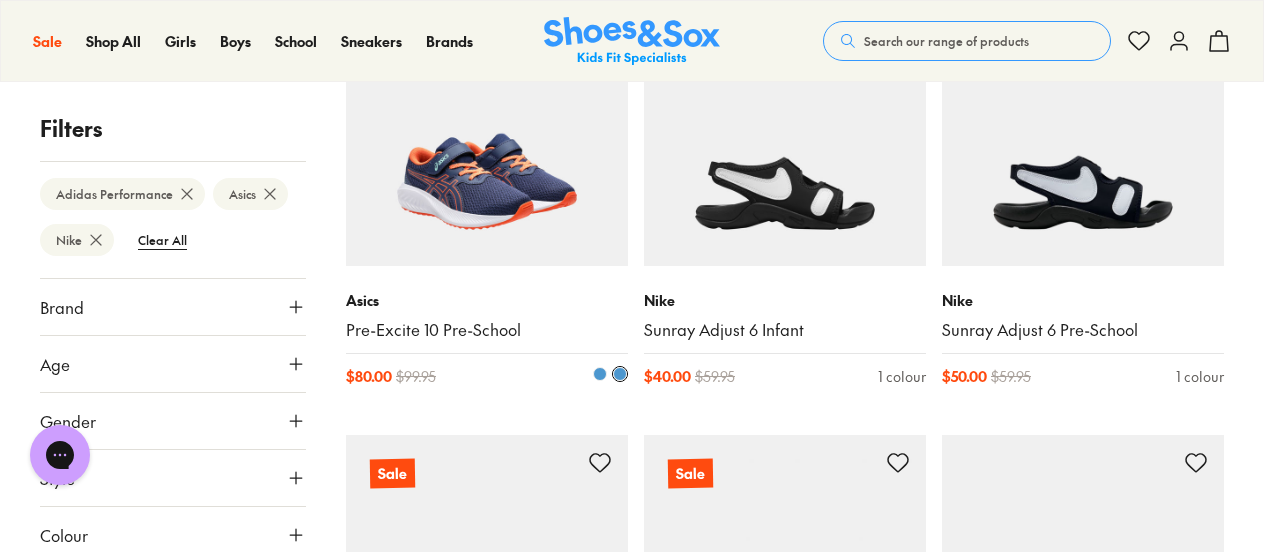 click at bounding box center (487, 125) 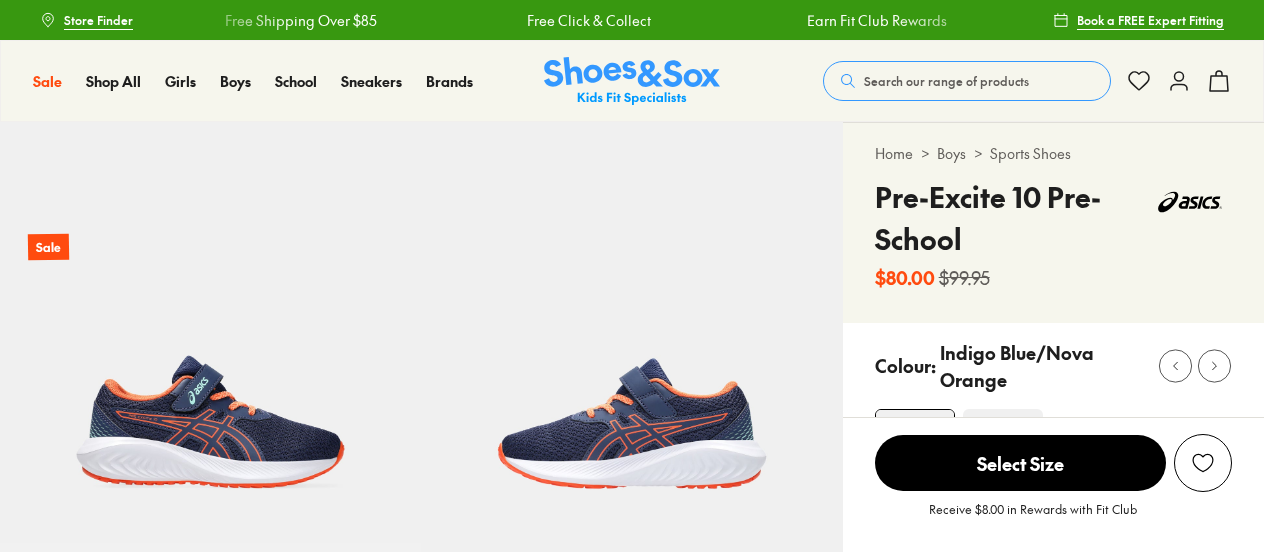 scroll, scrollTop: 0, scrollLeft: 0, axis: both 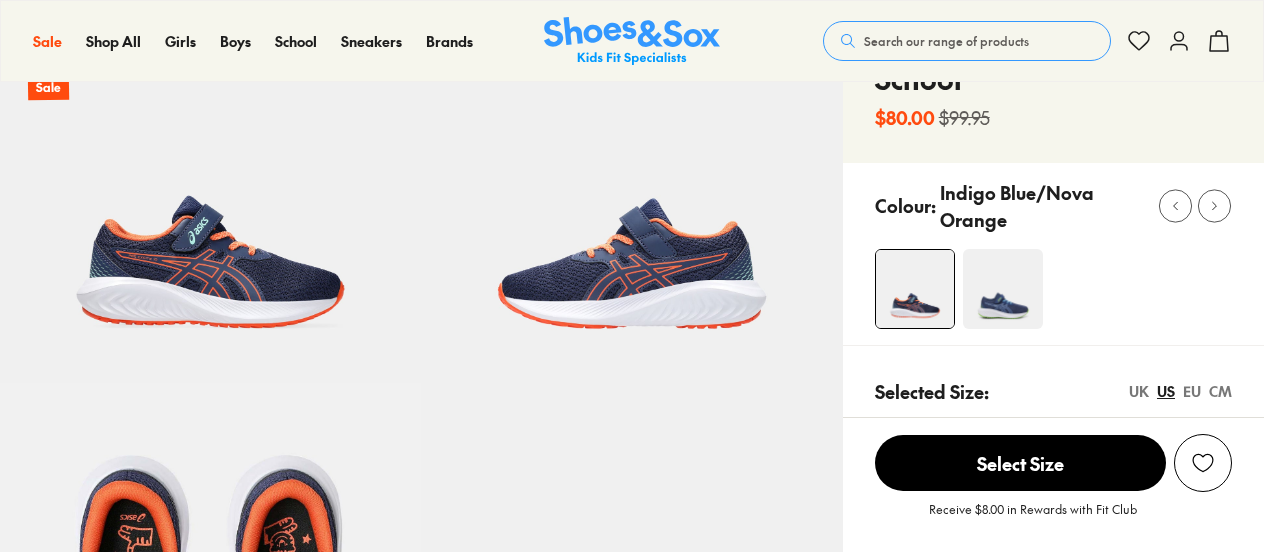 select on "*" 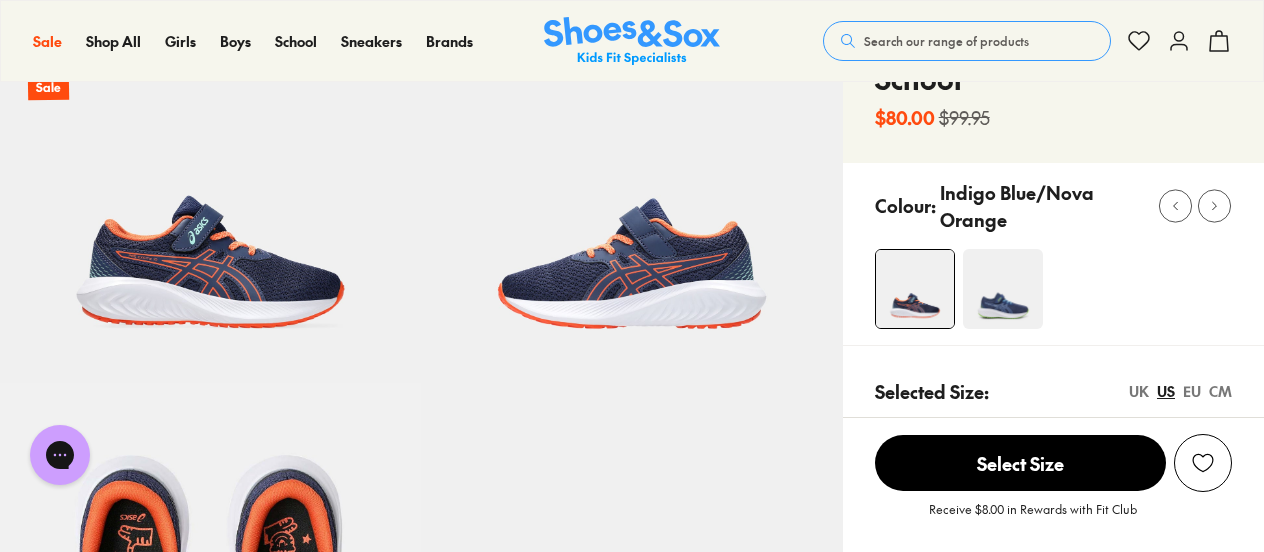 click at bounding box center [1003, 289] 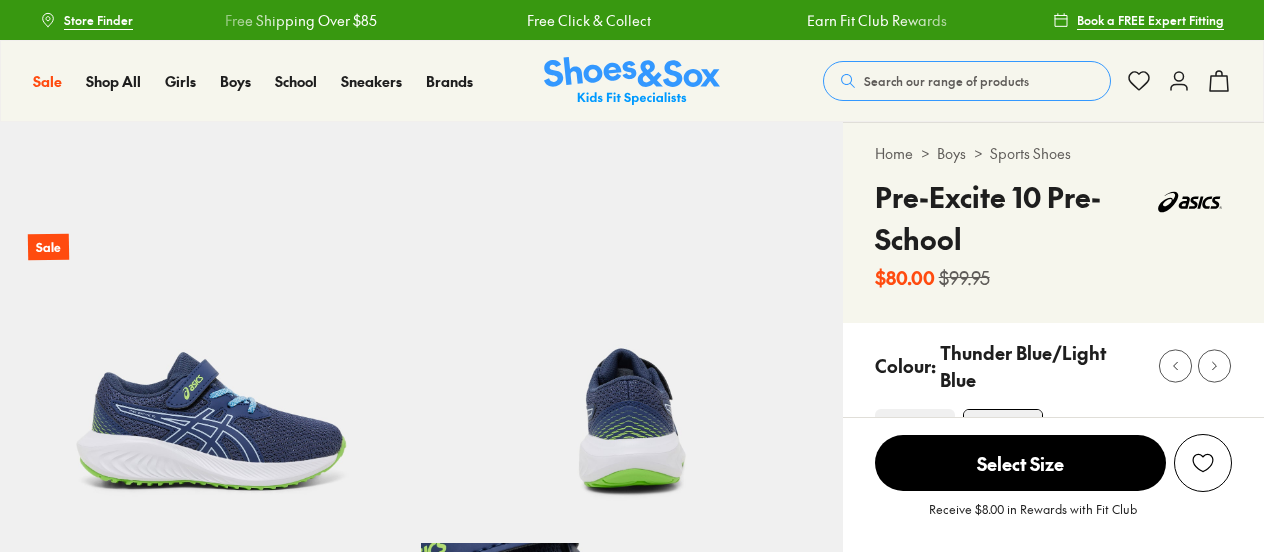 scroll, scrollTop: 0, scrollLeft: 0, axis: both 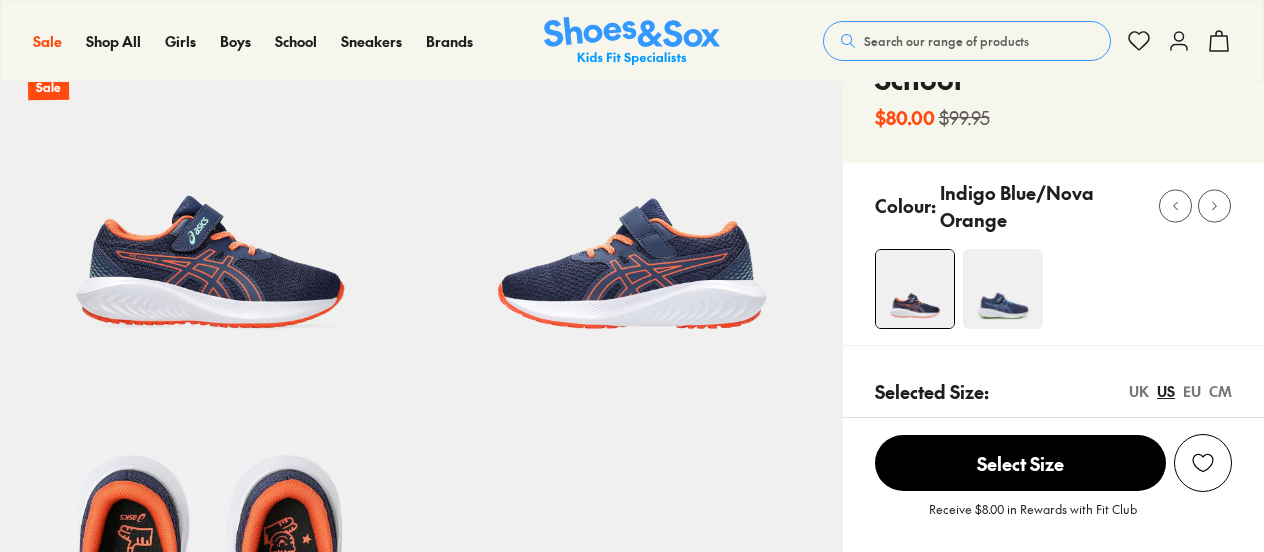 select on "*" 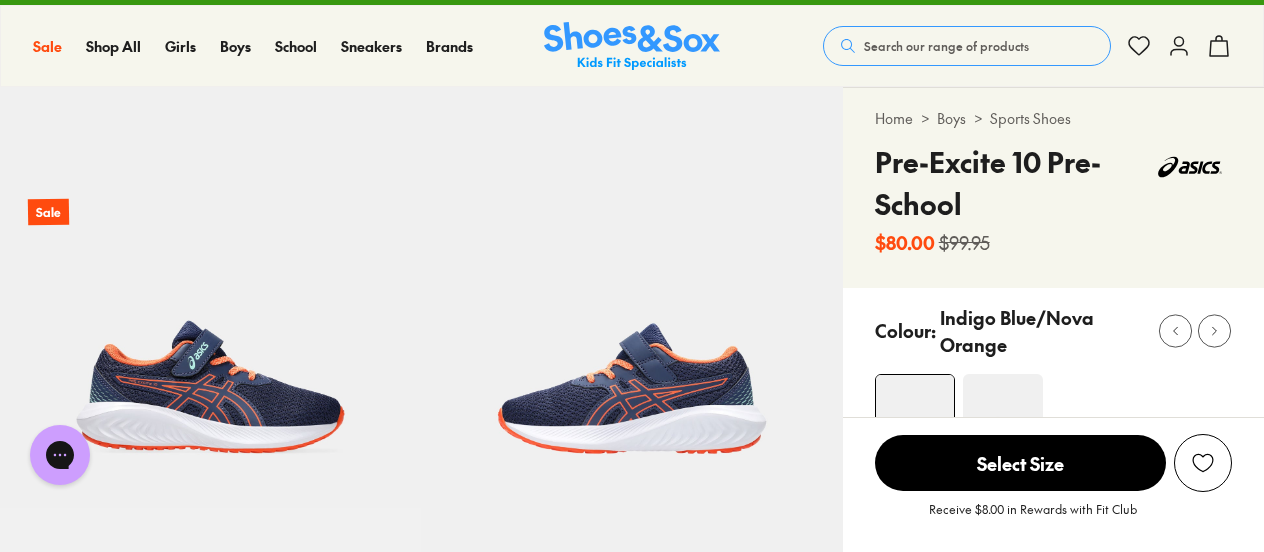 scroll, scrollTop: 0, scrollLeft: 0, axis: both 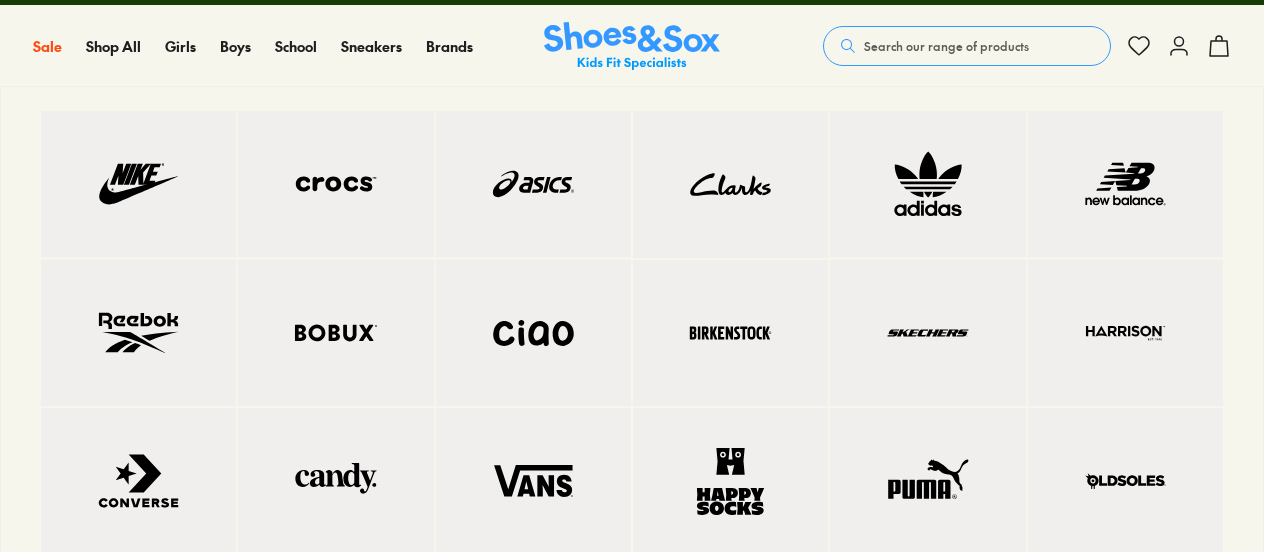 click on "Shop All Brands" at bounding box center [632, 368] 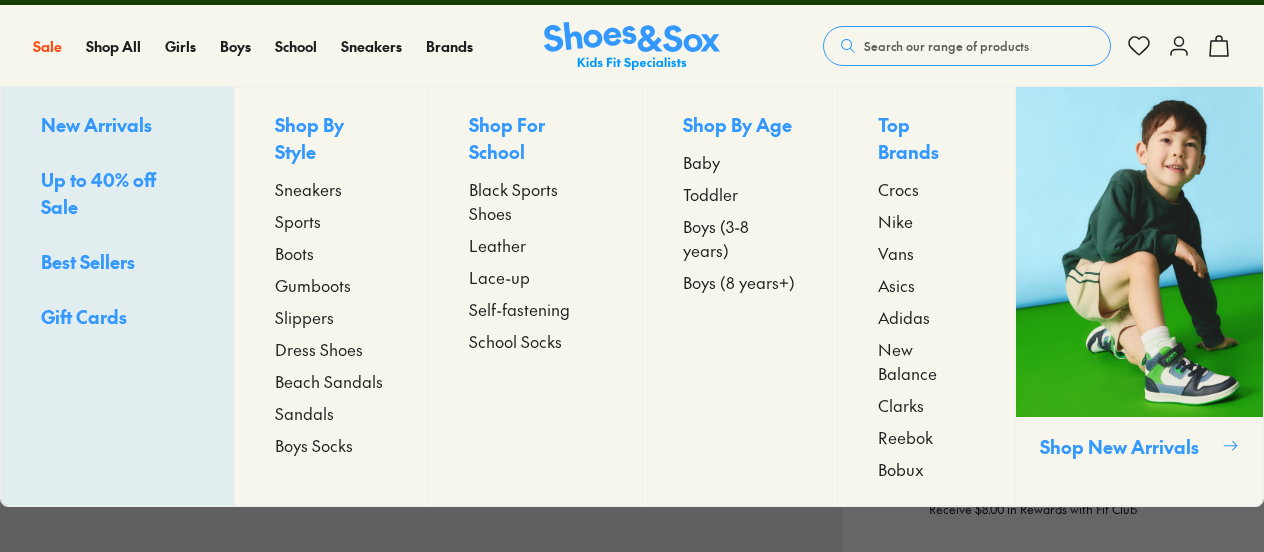 click on "Boys (3-8 years)" at bounding box center [740, 238] 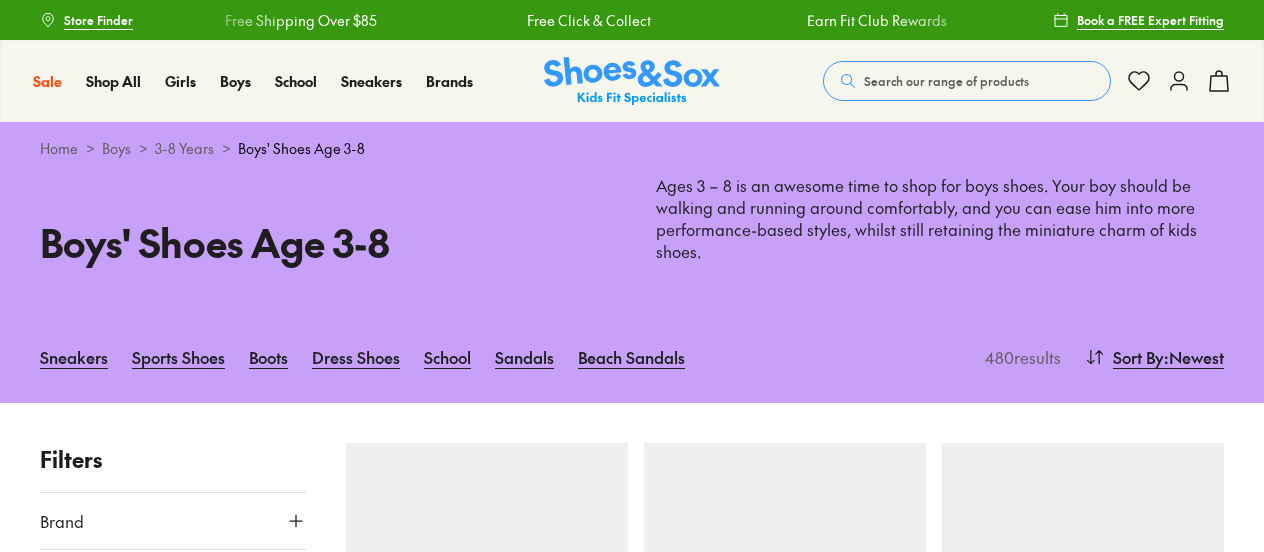 scroll, scrollTop: 0, scrollLeft: 0, axis: both 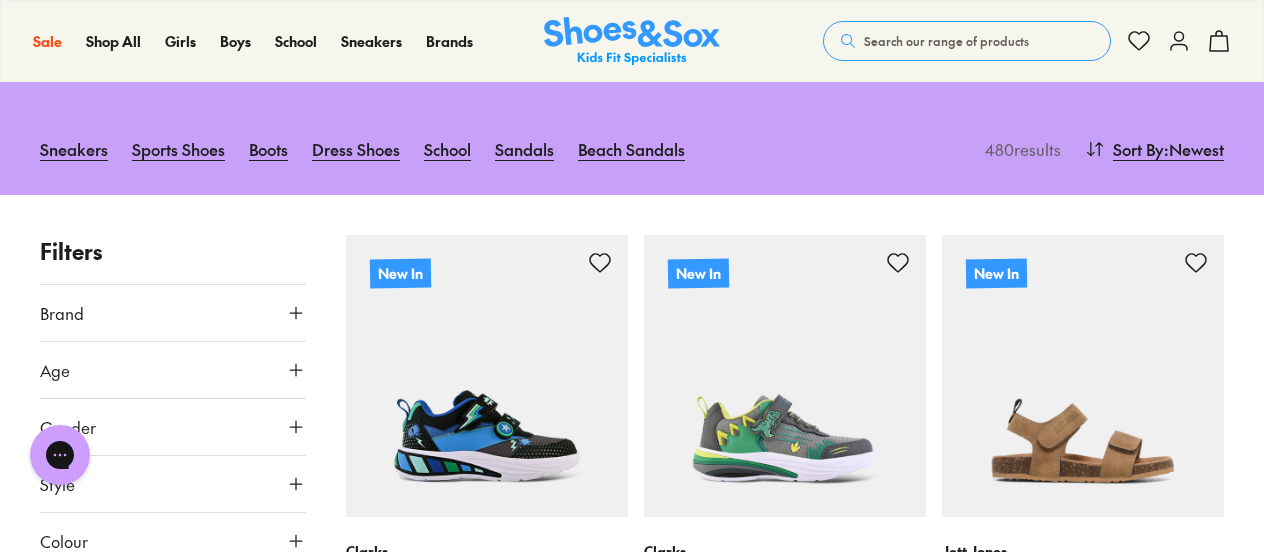 click 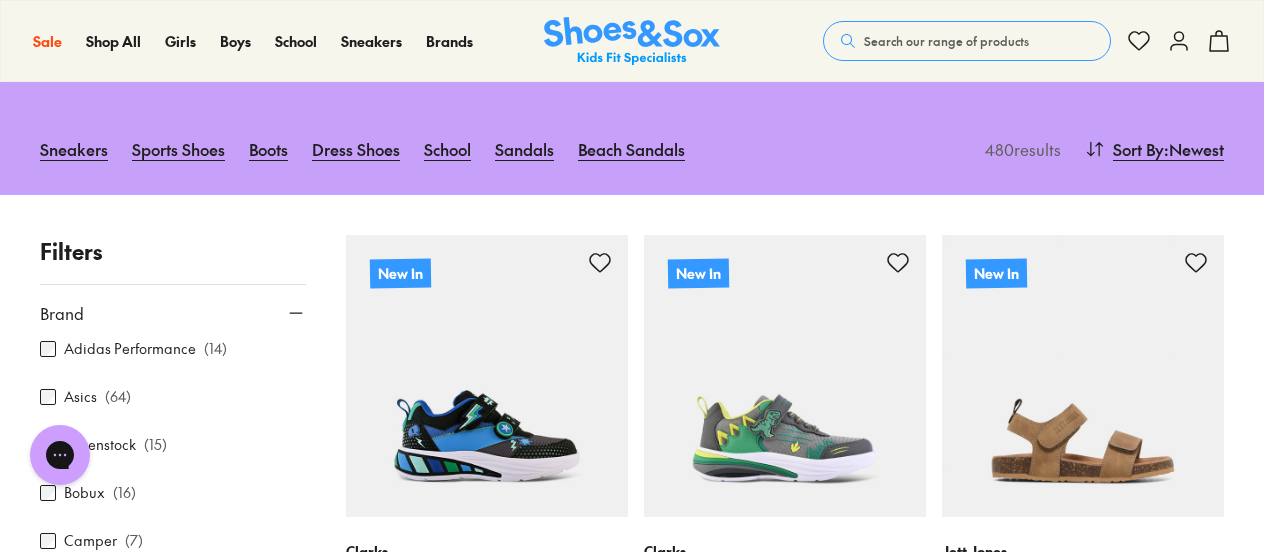 scroll, scrollTop: 88, scrollLeft: 0, axis: vertical 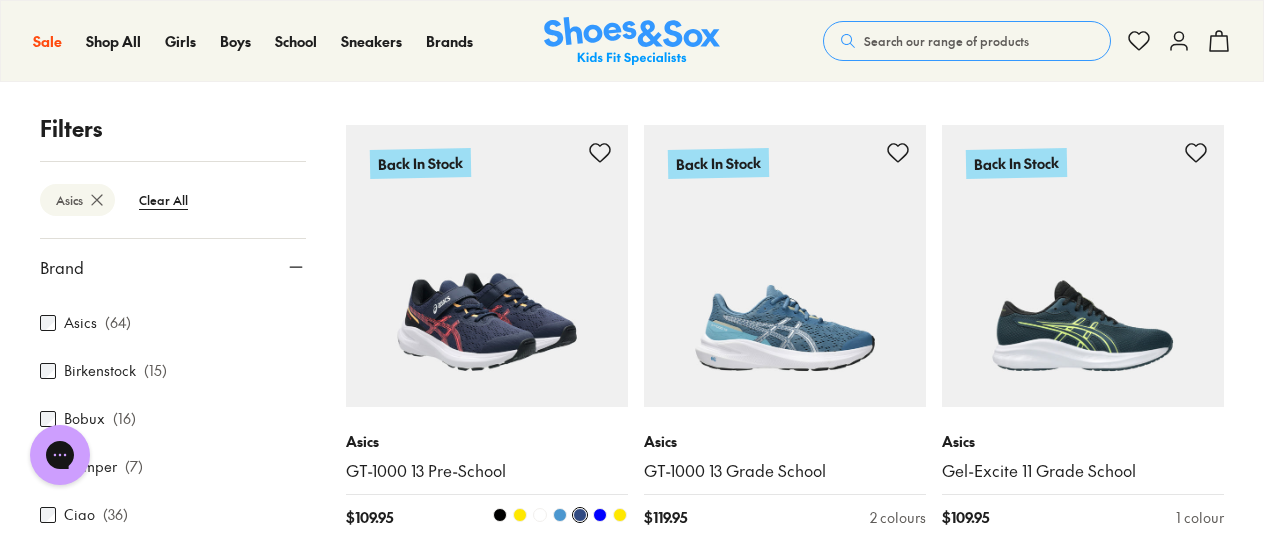 click at bounding box center (487, 266) 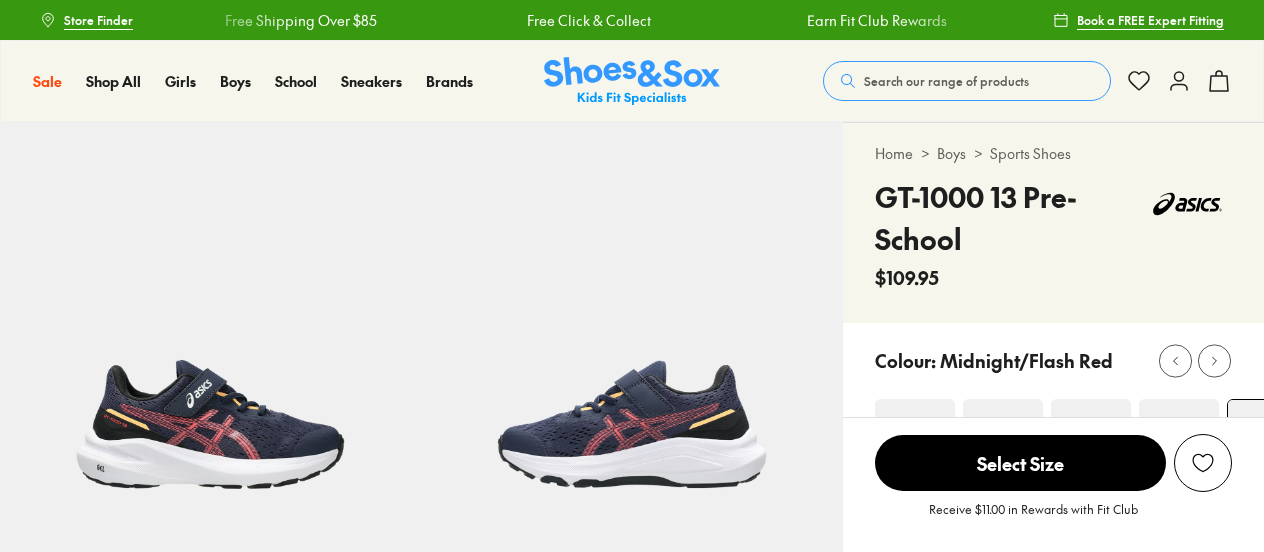 scroll, scrollTop: 0, scrollLeft: 0, axis: both 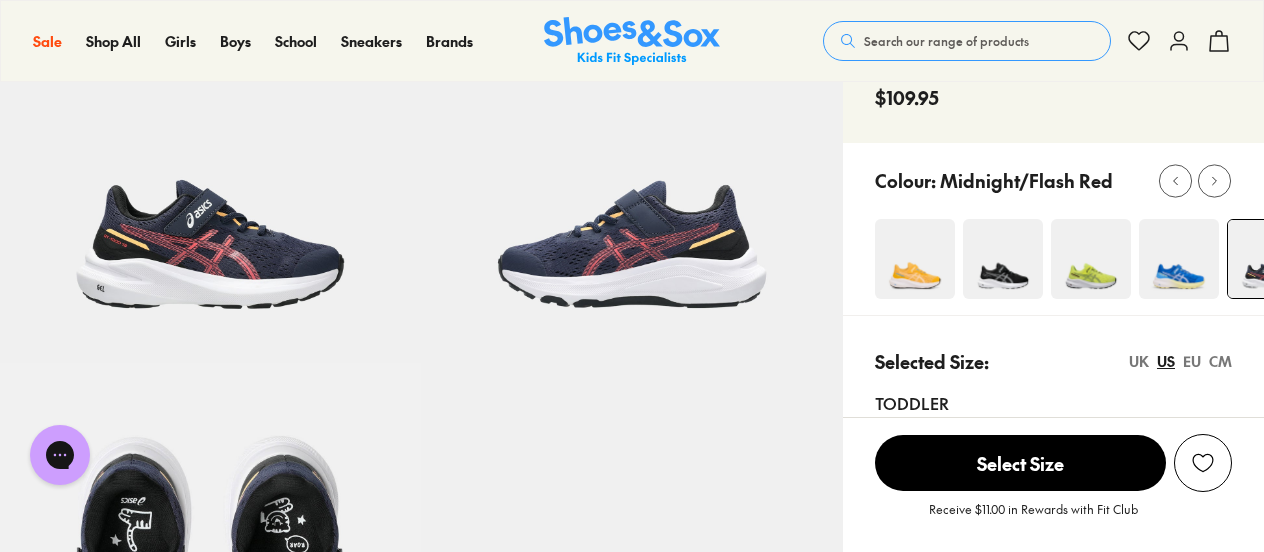 click 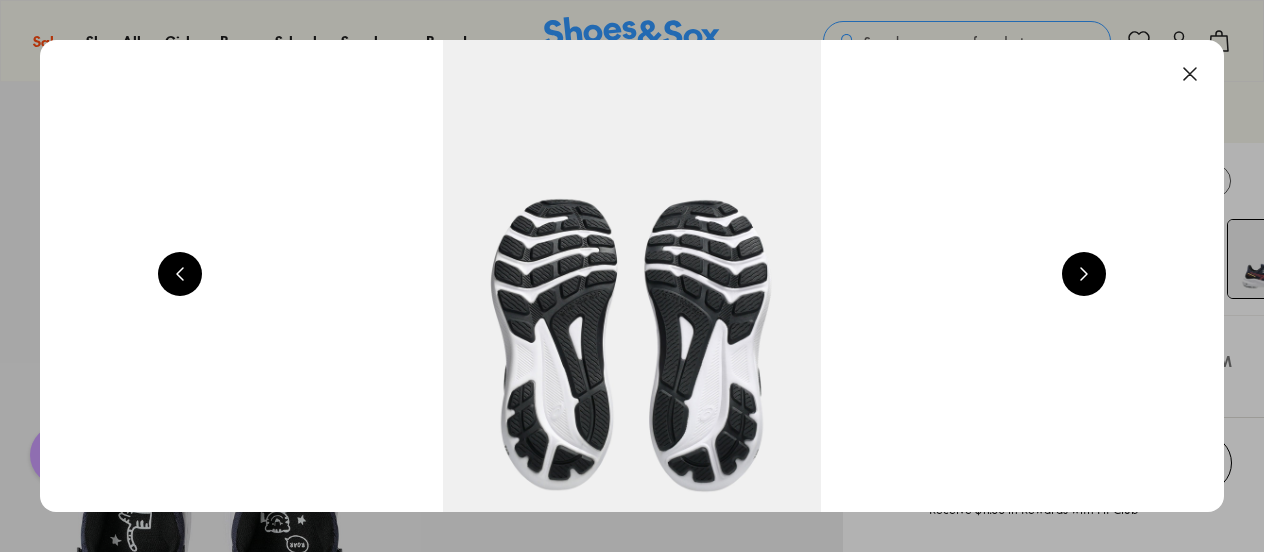 scroll, scrollTop: 0, scrollLeft: 1192, axis: horizontal 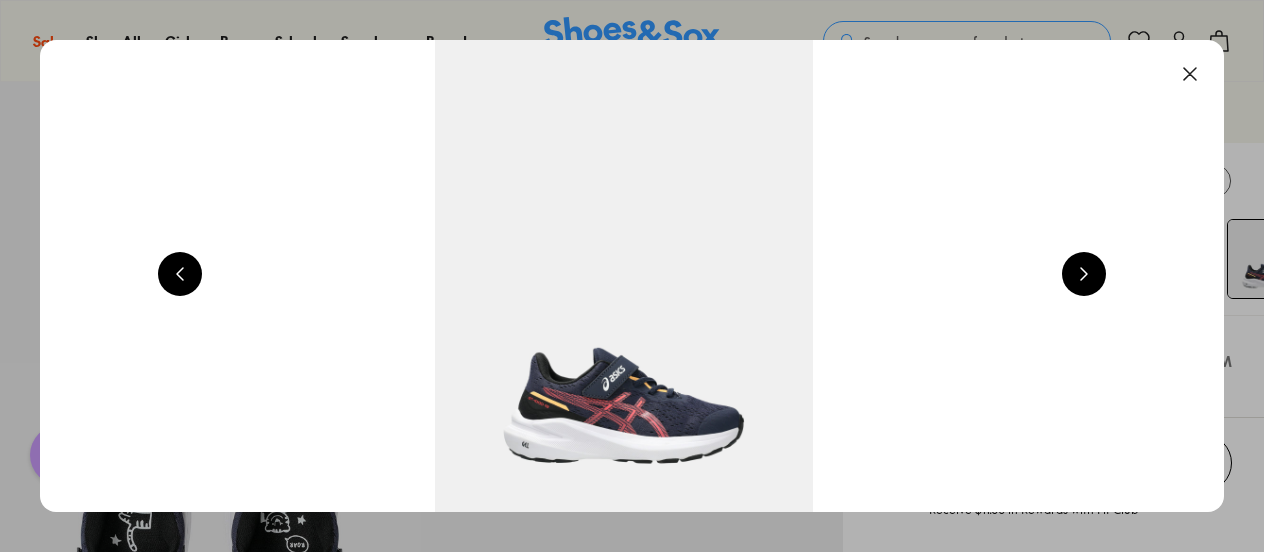 click at bounding box center [1084, 274] 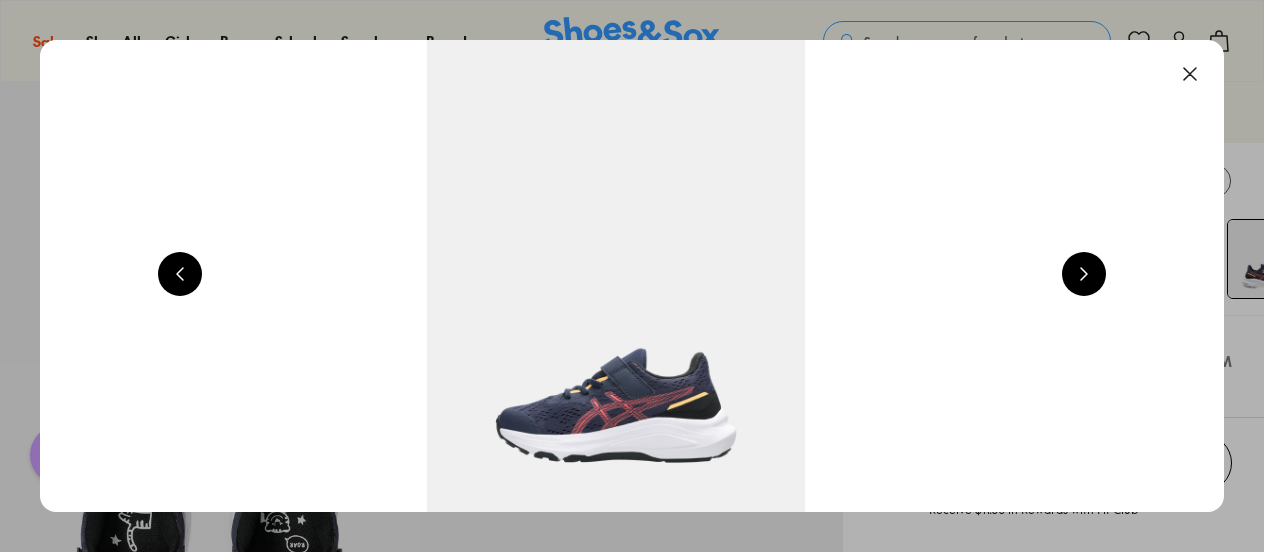 click at bounding box center (1084, 274) 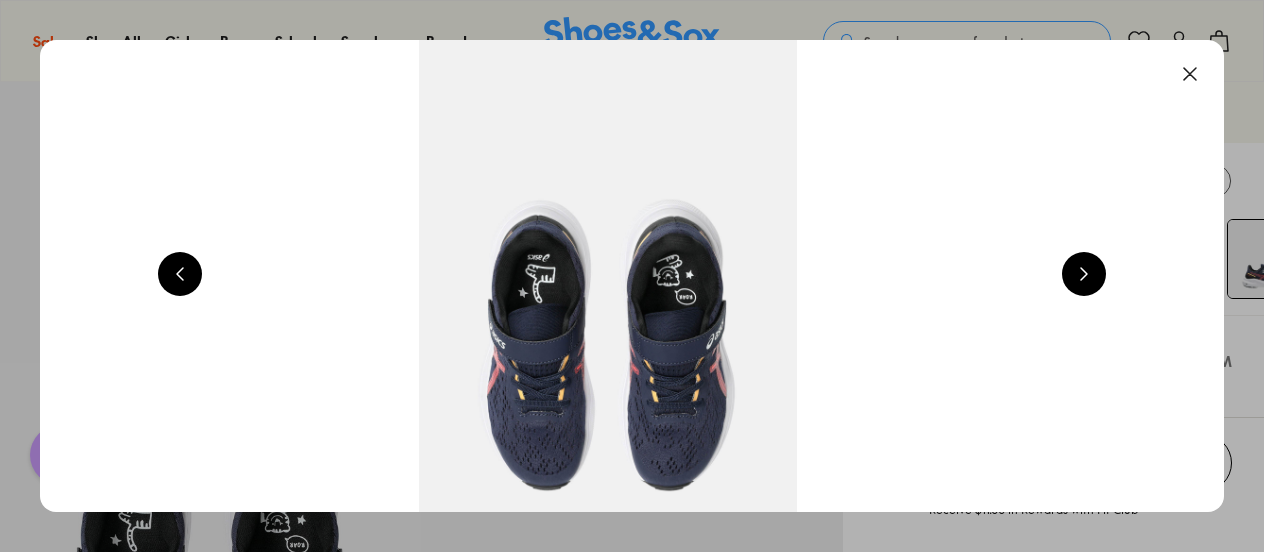 click at bounding box center [1084, 274] 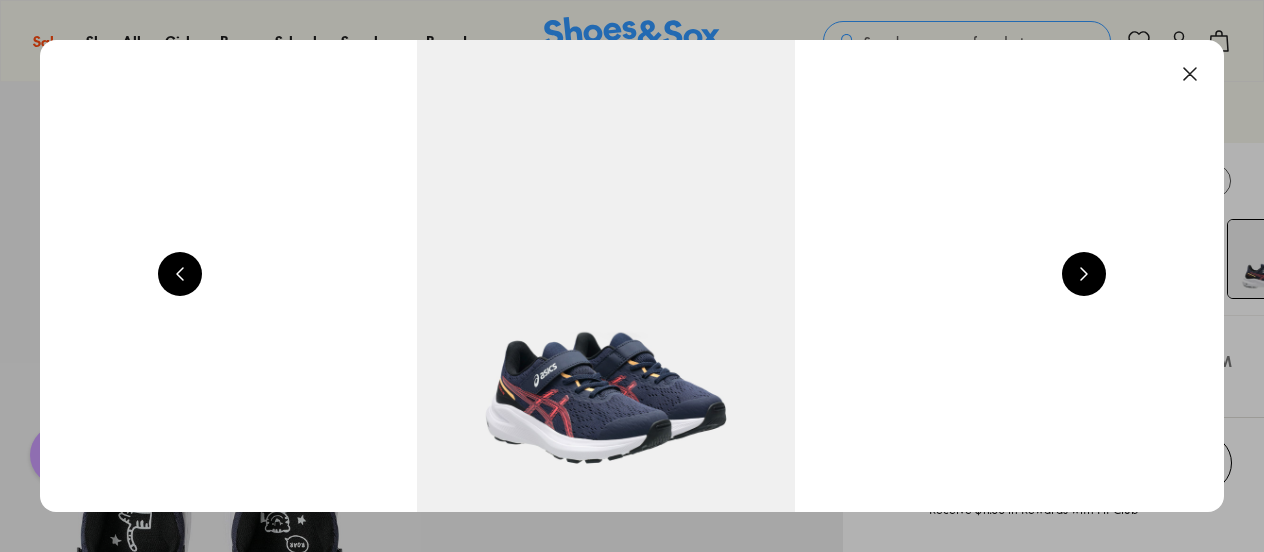 scroll, scrollTop: 0, scrollLeft: 4768, axis: horizontal 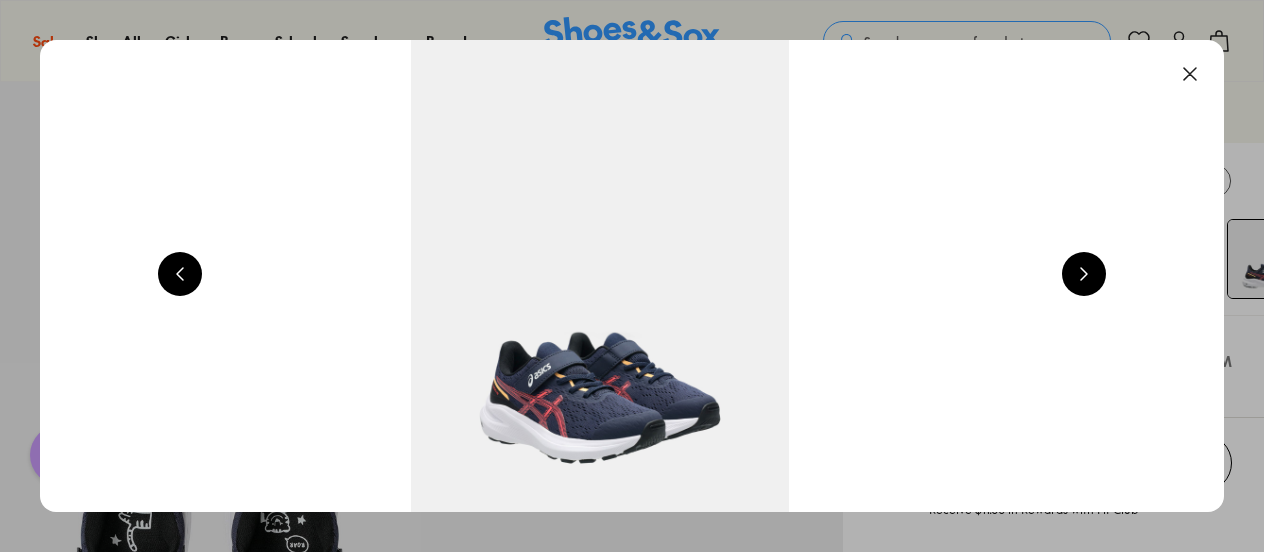 click at bounding box center [1084, 274] 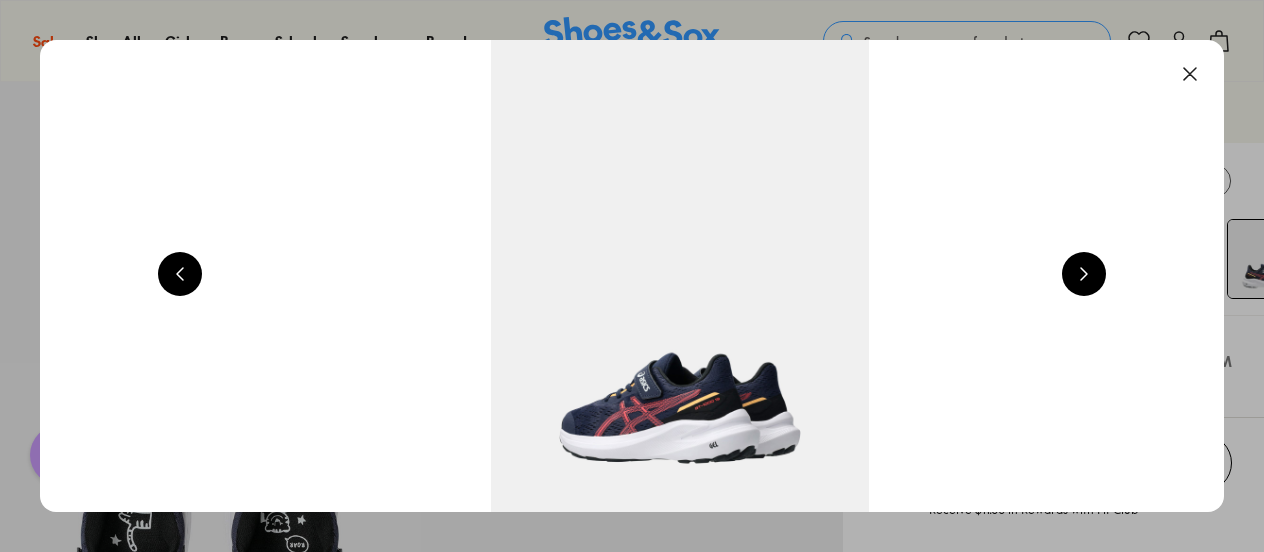 scroll, scrollTop: 0, scrollLeft: 5960, axis: horizontal 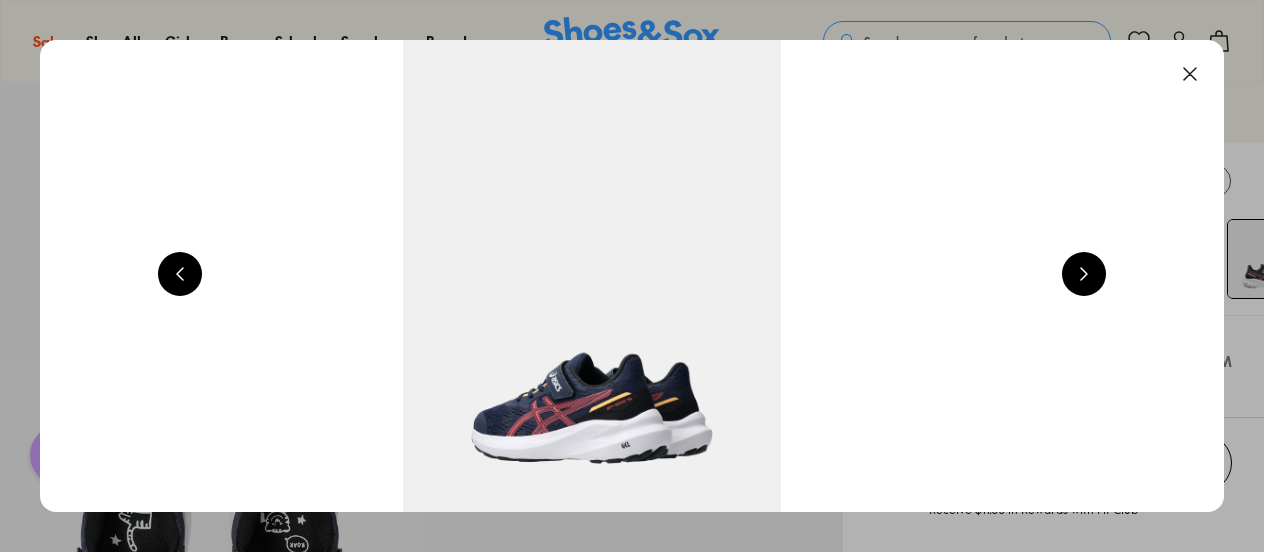 click at bounding box center [1084, 274] 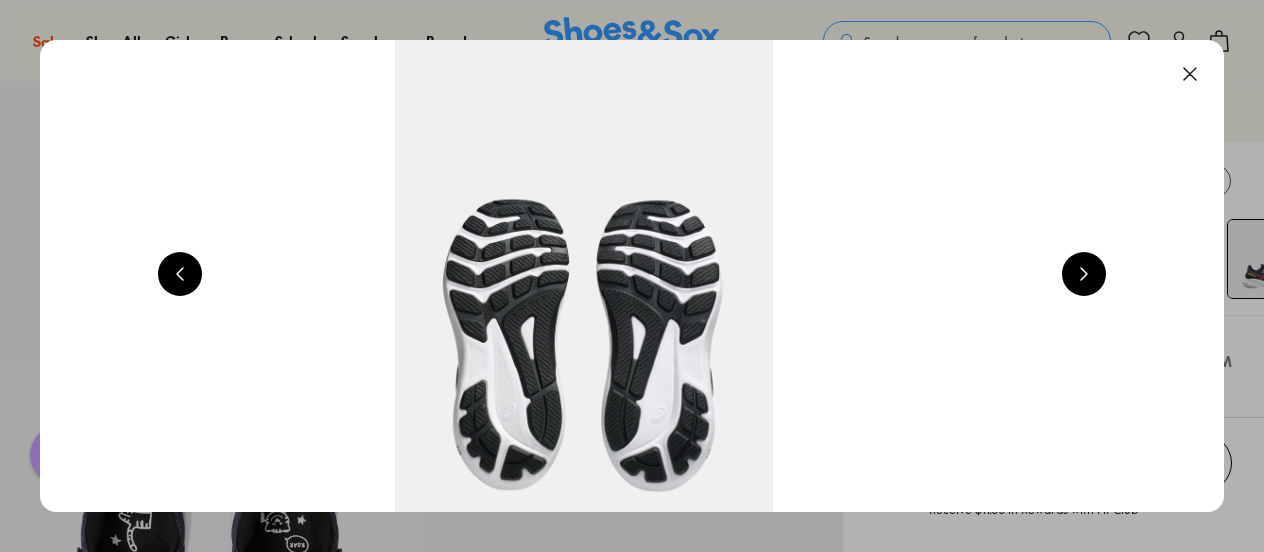 click at bounding box center (1084, 274) 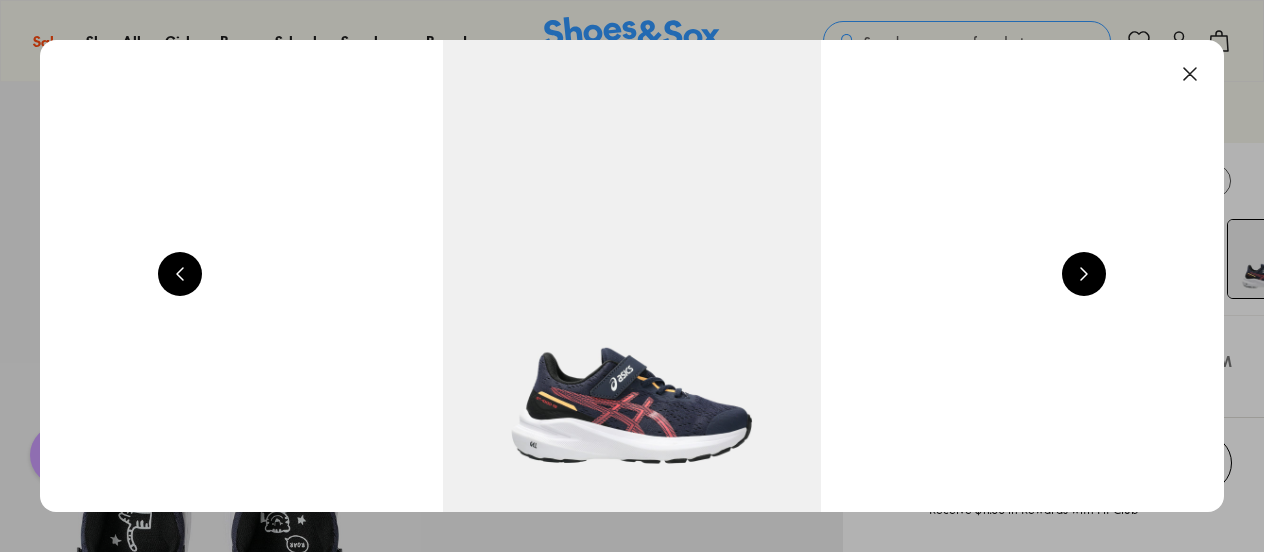 scroll, scrollTop: 0, scrollLeft: 1192, axis: horizontal 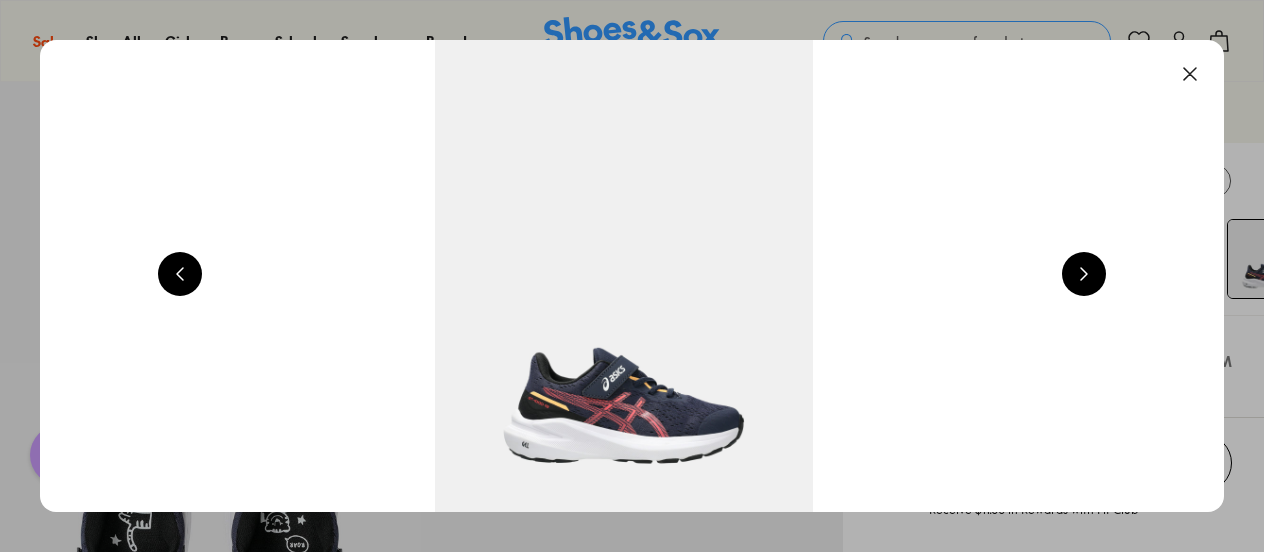 click at bounding box center [1084, 274] 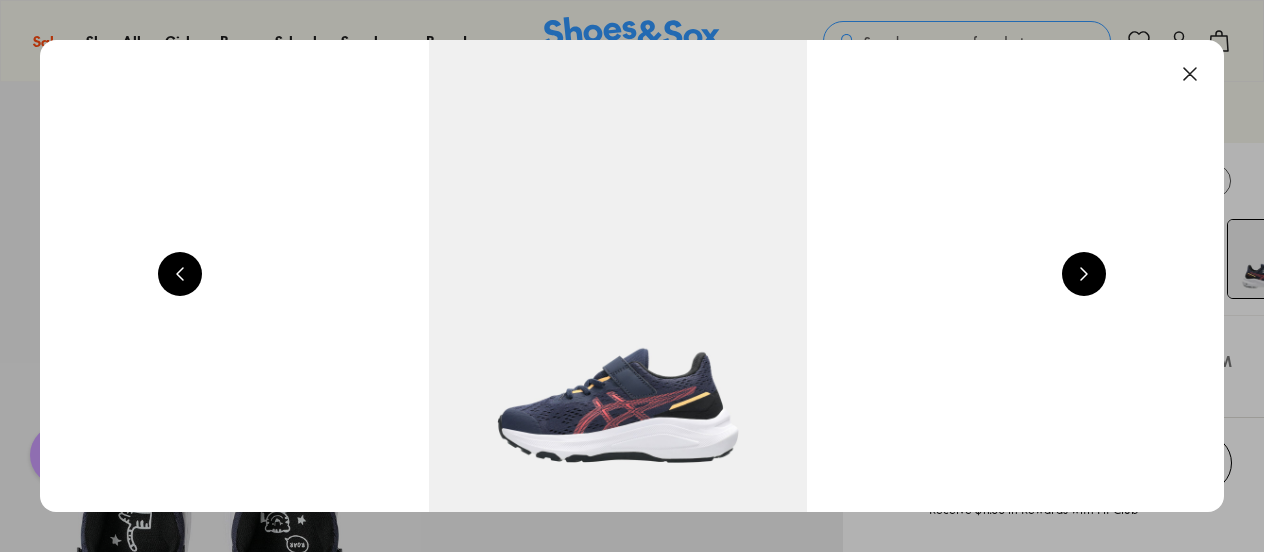 scroll, scrollTop: 0, scrollLeft: 2384, axis: horizontal 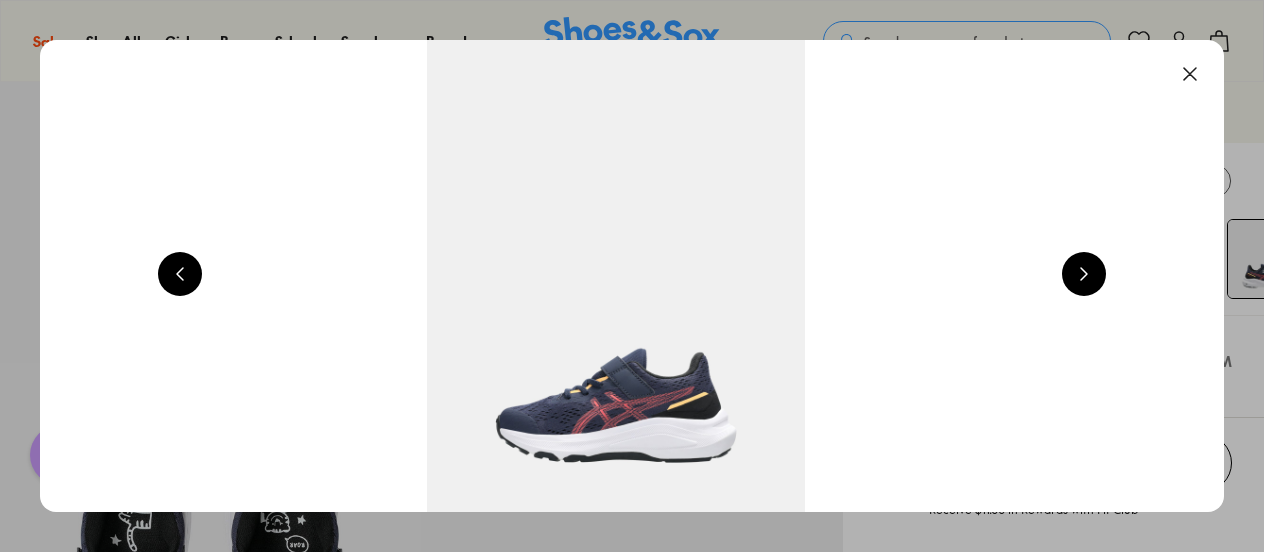 click at bounding box center [1190, 74] 